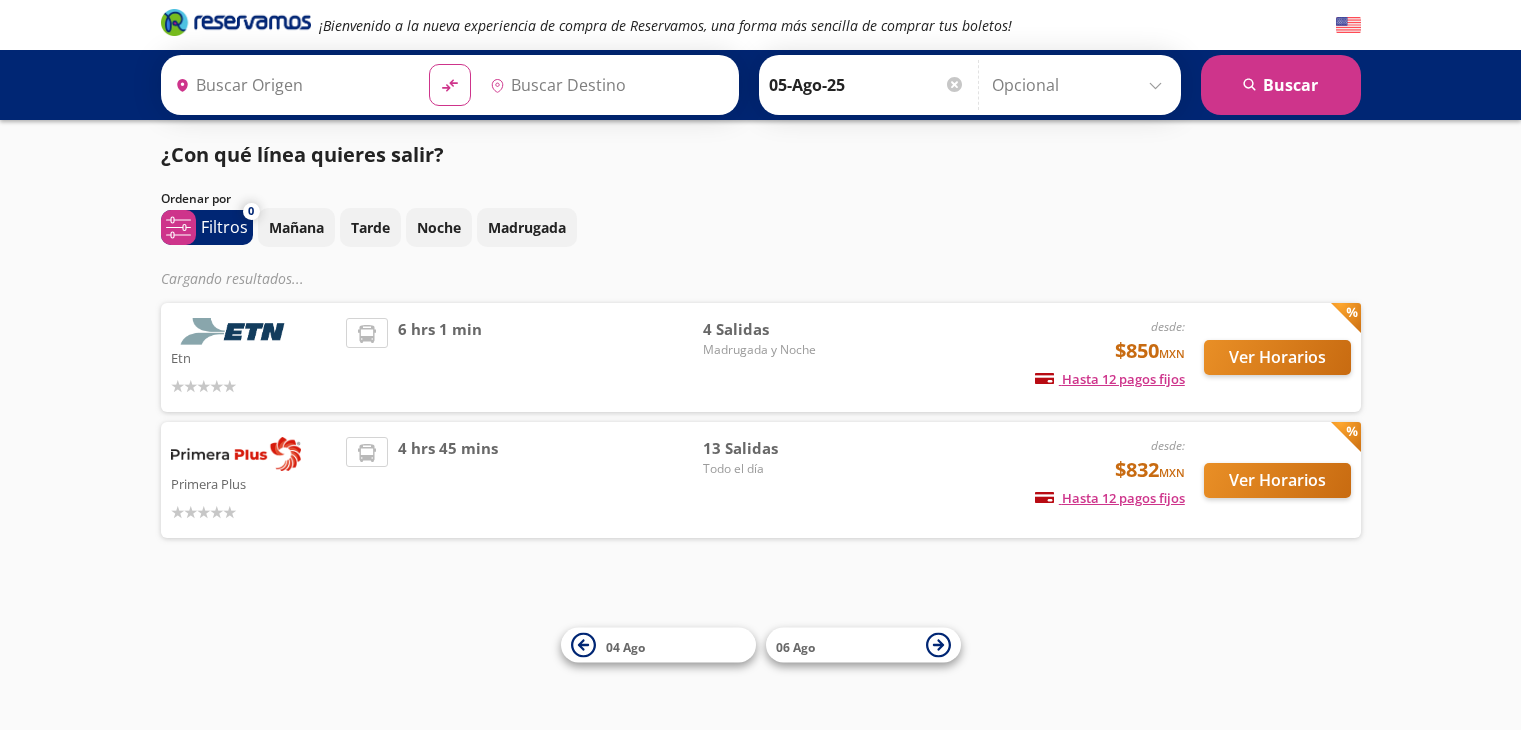 type on "[GEOGRAPHIC_DATA][PERSON_NAME], [GEOGRAPHIC_DATA][PERSON_NAME]" 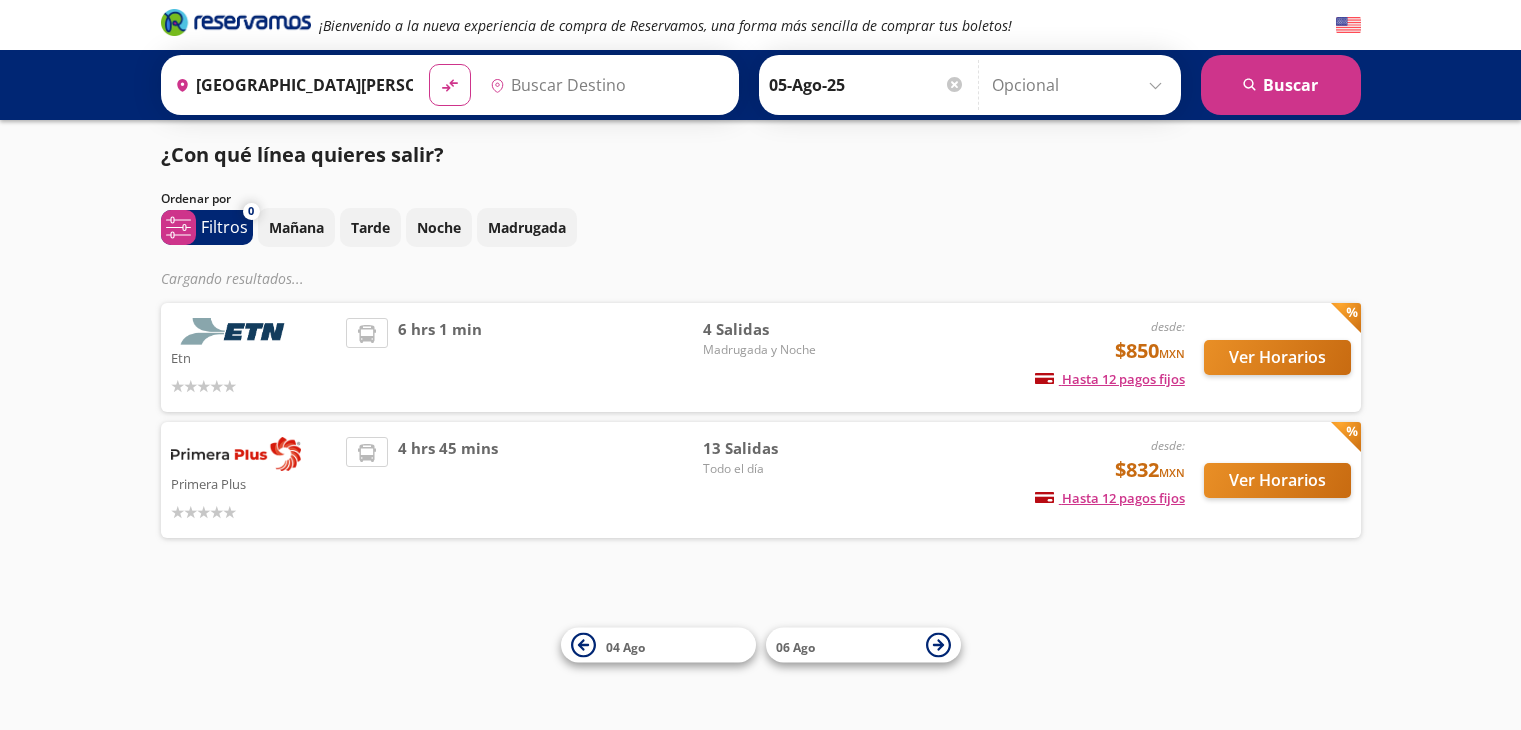 type on "[GEOGRAPHIC_DATA], [GEOGRAPHIC_DATA]" 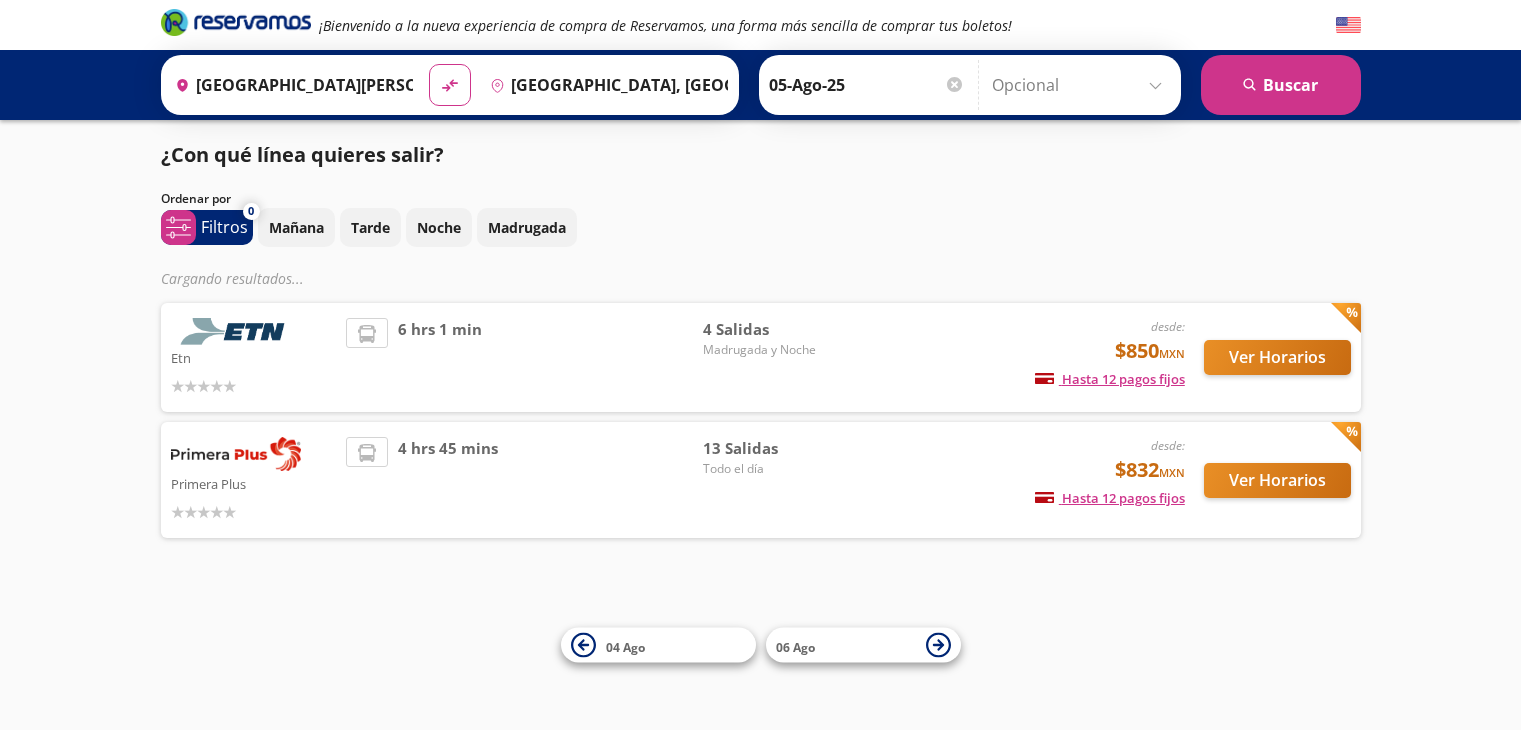 scroll, scrollTop: 0, scrollLeft: 0, axis: both 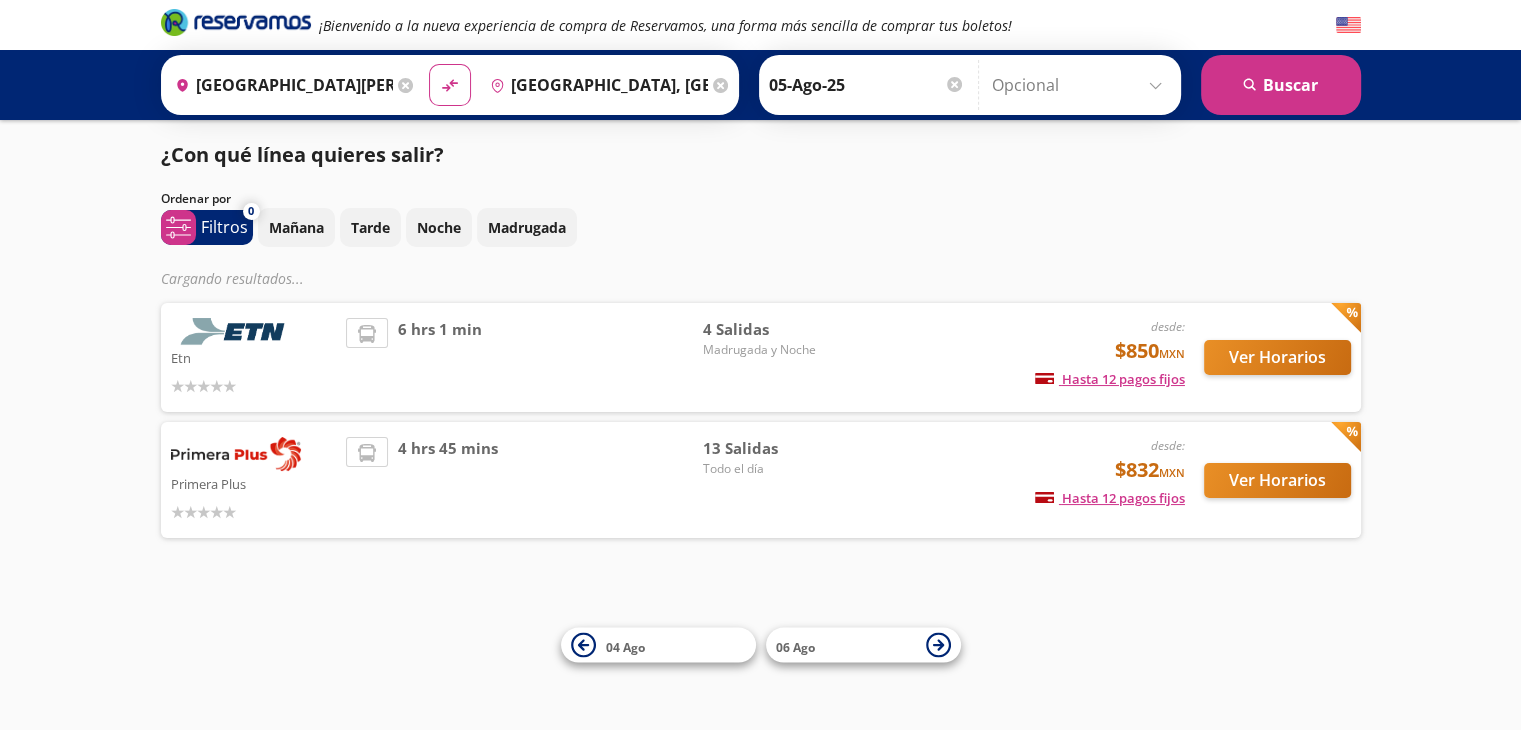 click on "¡Bienvenido a la nueva experiencia de compra de Reservamos, una forma más sencilla de comprar tus boletos! Origen
heroicons:map-pin-20-solid
[GEOGRAPHIC_DATA][PERSON_NAME], [GEOGRAPHIC_DATA][PERSON_NAME]
Destino
pin-outline
[GEOGRAPHIC_DATA], [GEOGRAPHIC_DATA]
material-symbols:compare-arrows-rounded
Ida [DATE]" at bounding box center (760, 365) 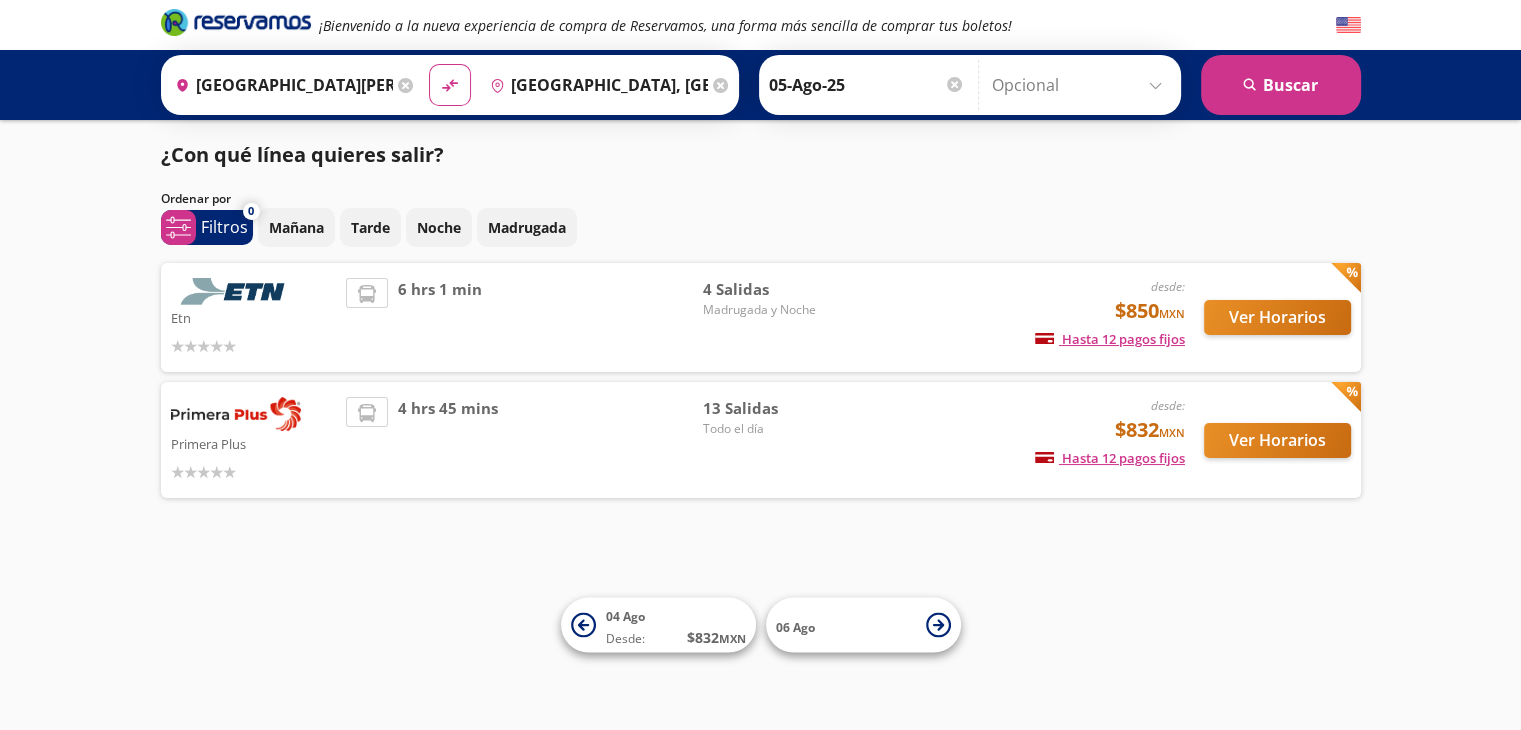 click on "Todo el día" at bounding box center (773, 429) 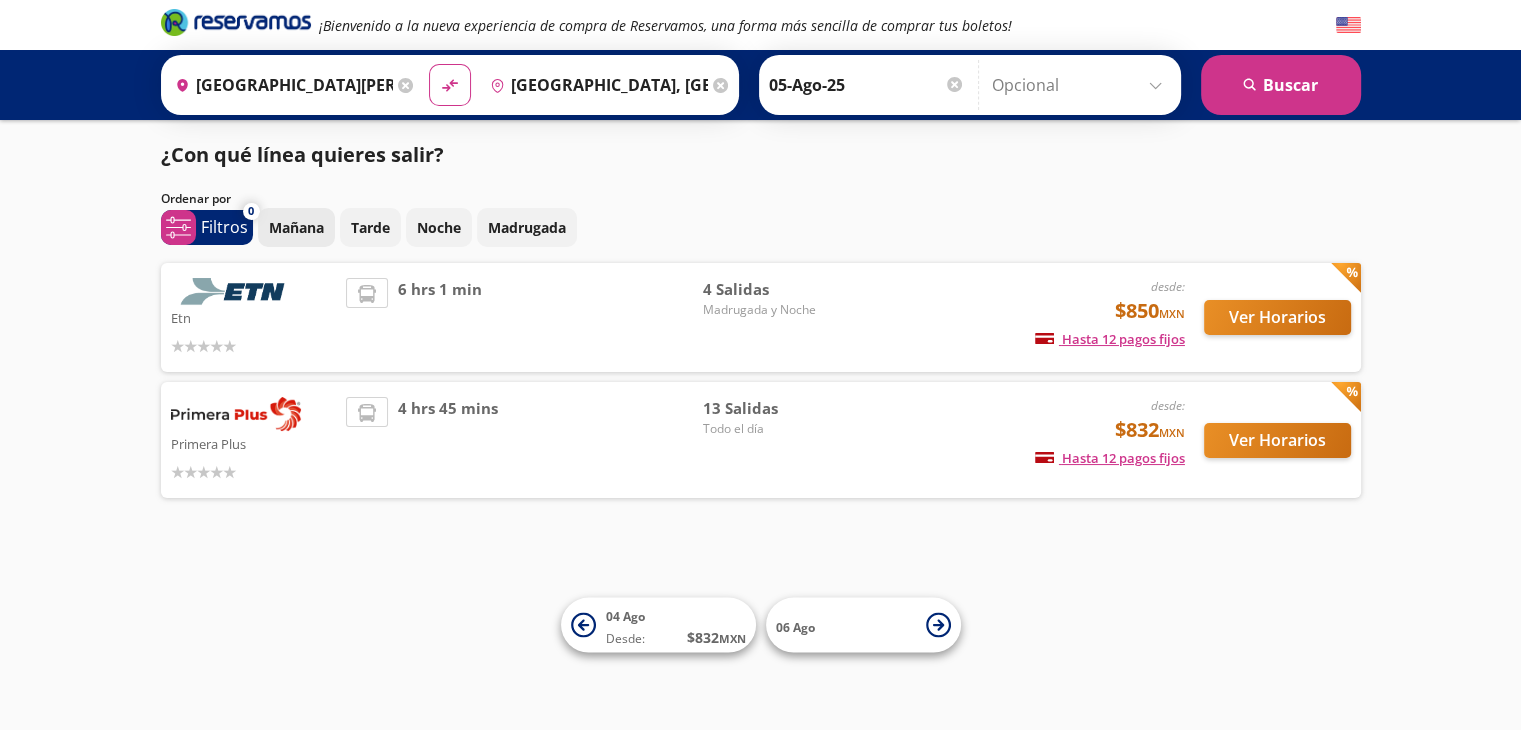 click on "Mañana" at bounding box center (296, 227) 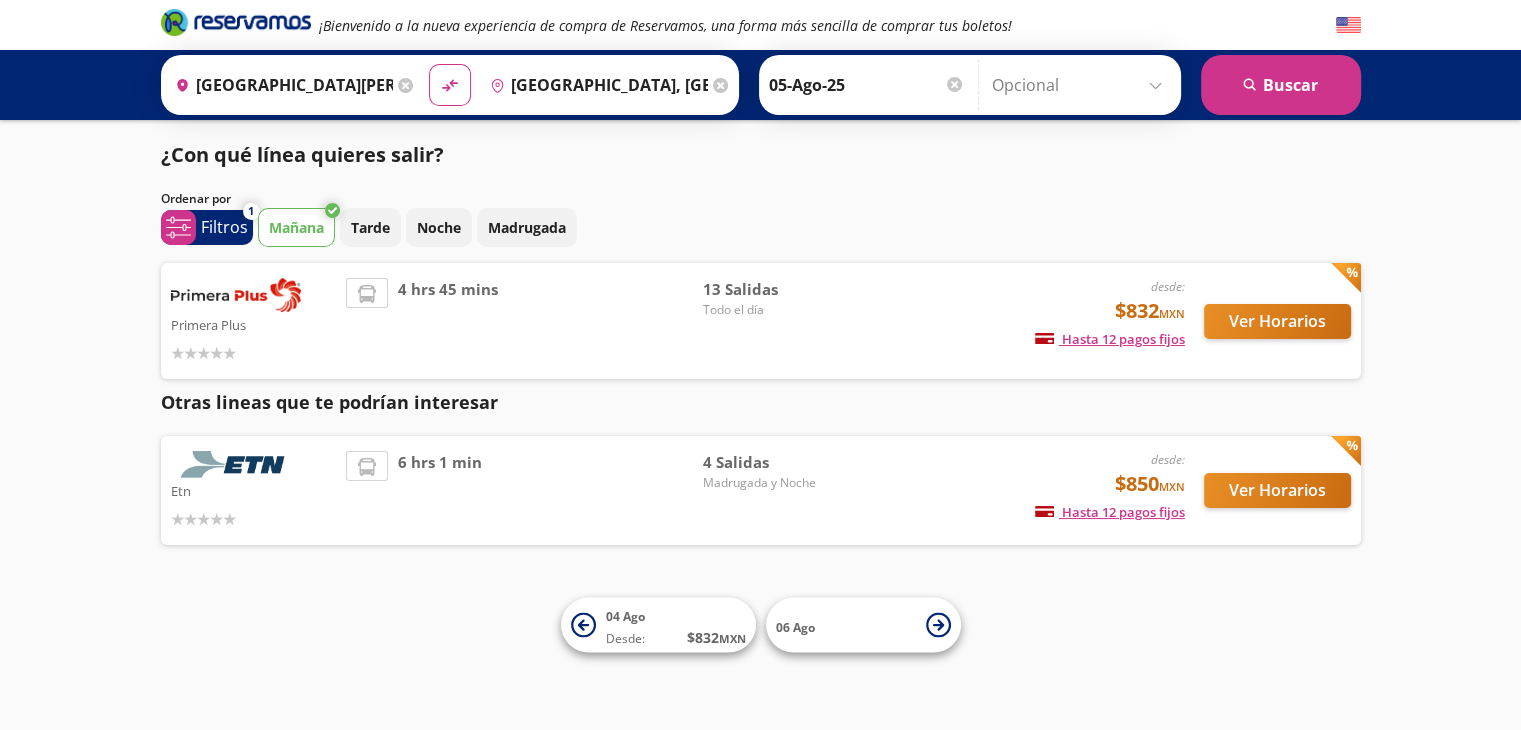 click on "Todo el día" at bounding box center [773, 310] 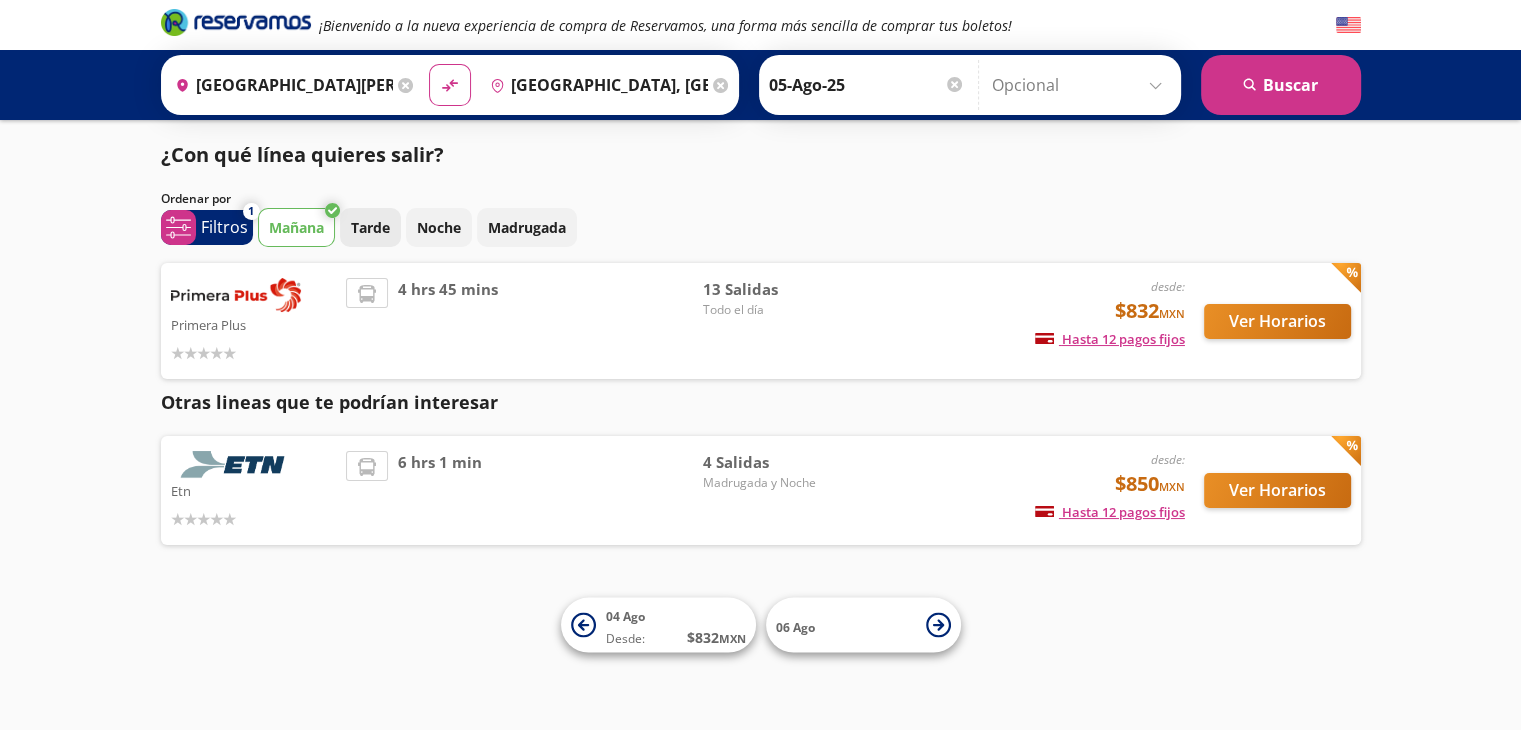 click on "Tarde" at bounding box center (370, 227) 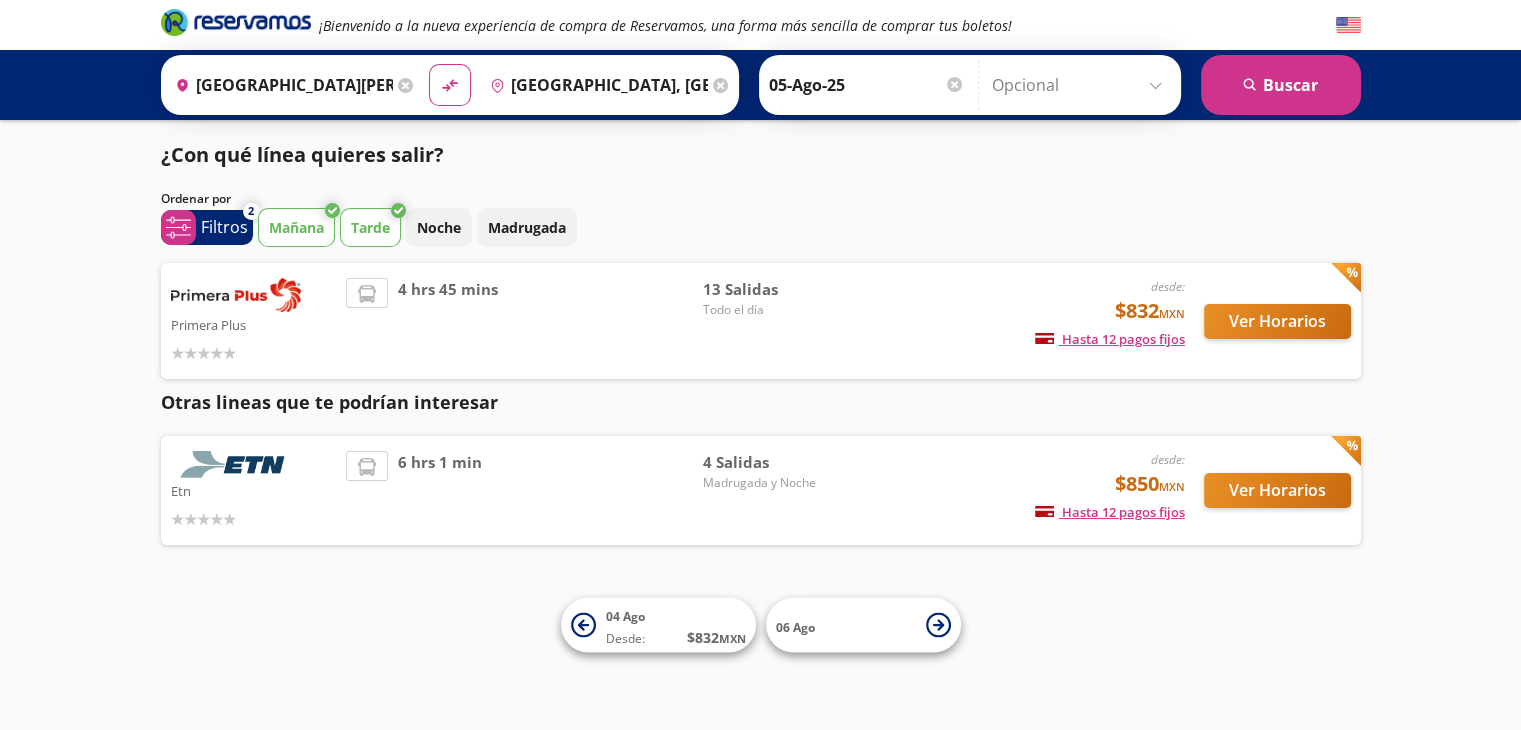 click 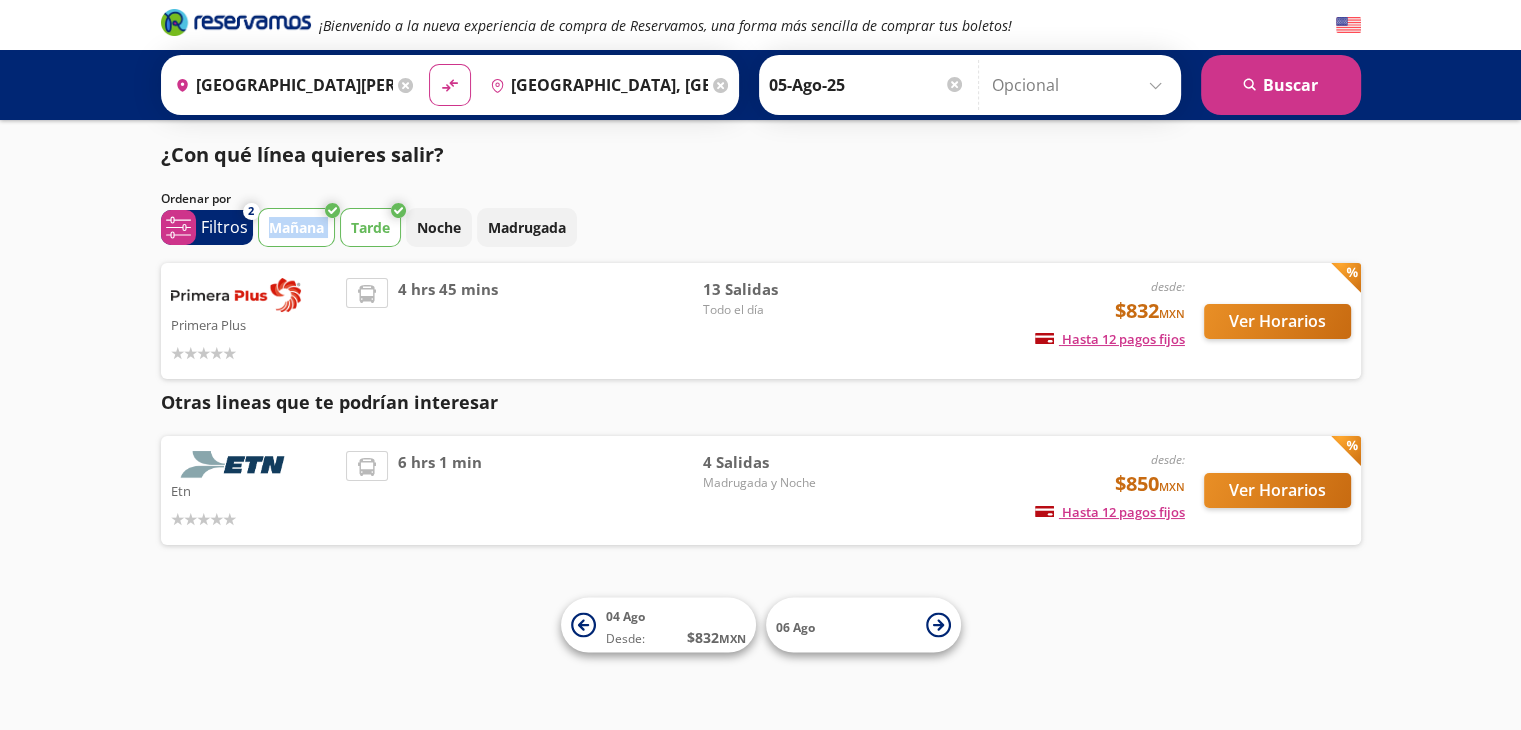 drag, startPoint x: 329, startPoint y: 211, endPoint x: 399, endPoint y: 209, distance: 70.028564 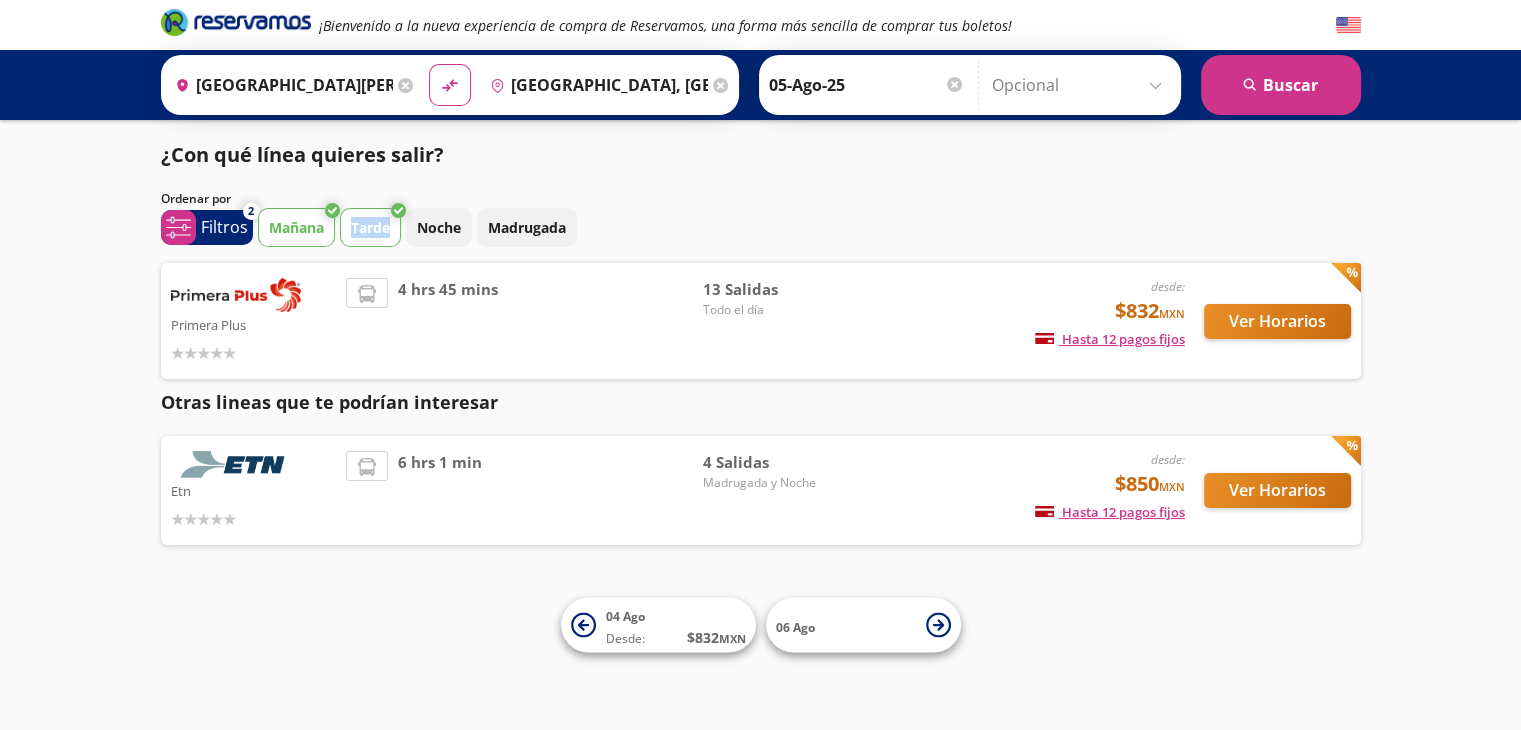 click 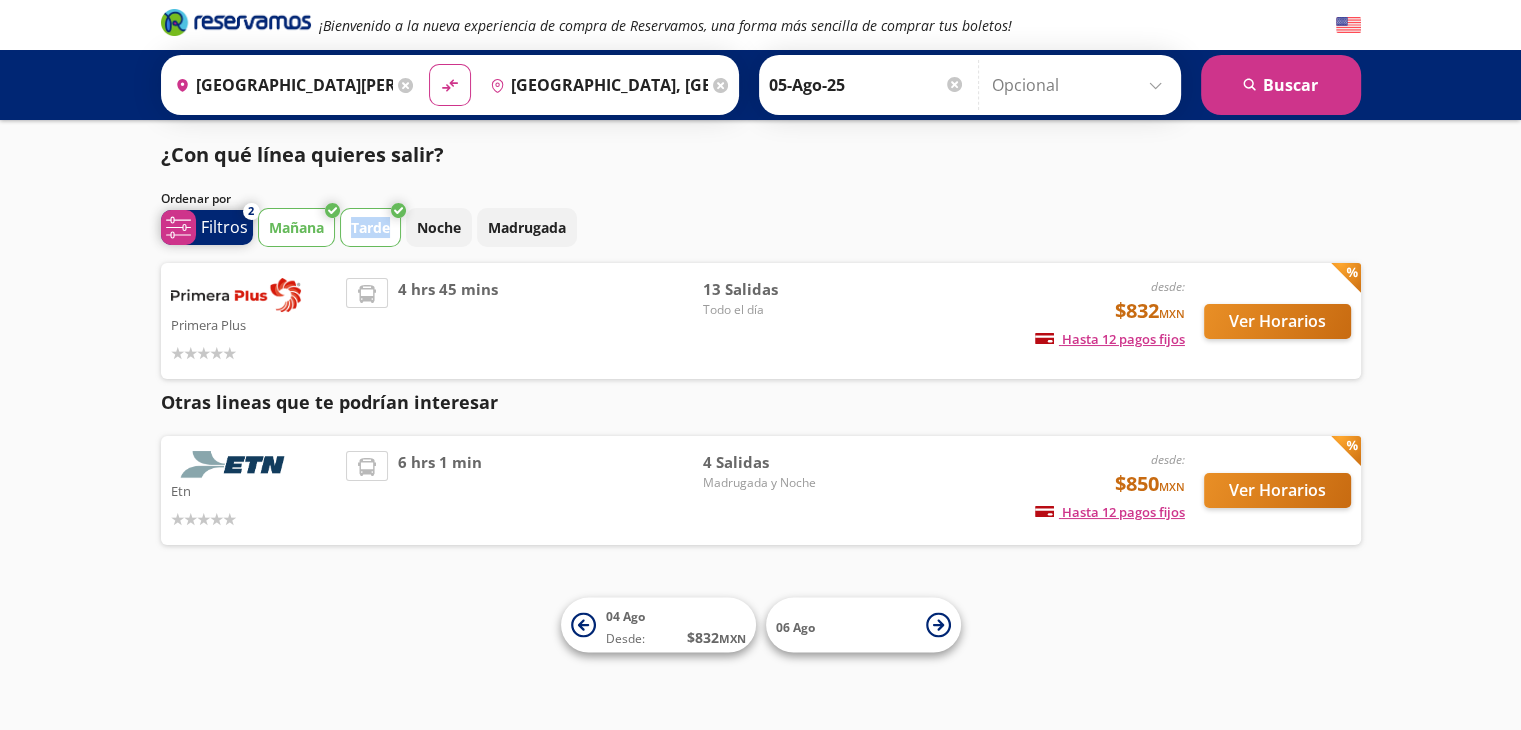 click on "2" at bounding box center (251, 211) 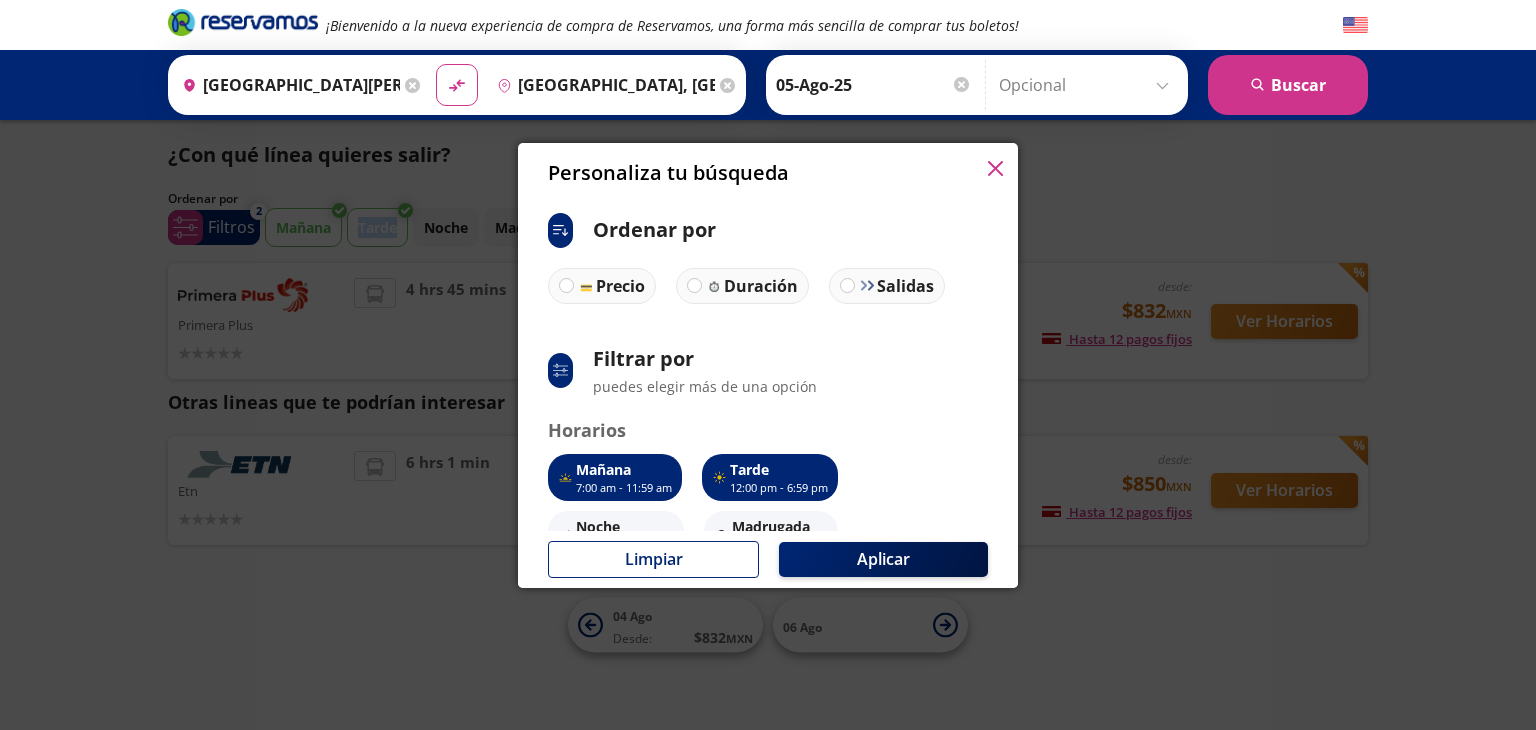 click 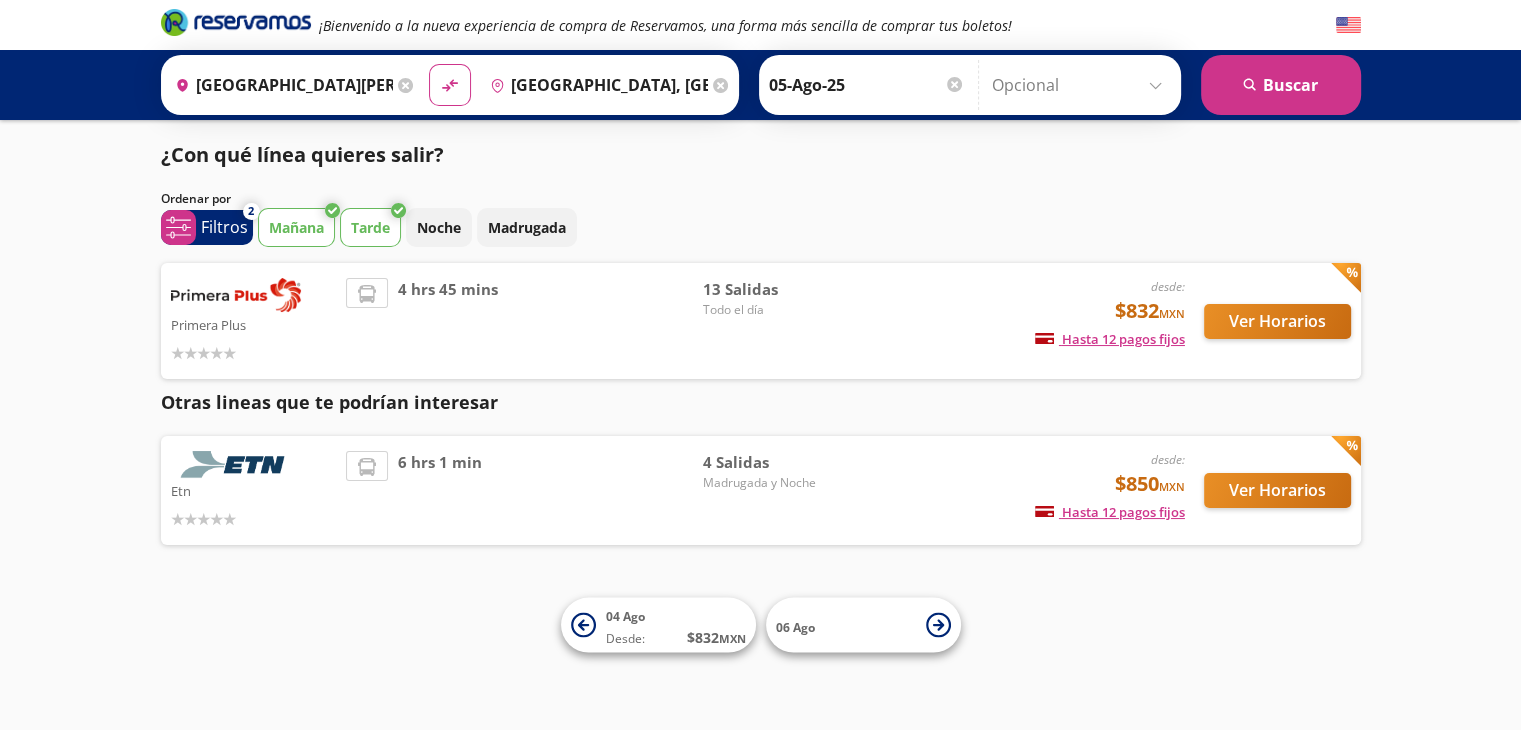 click 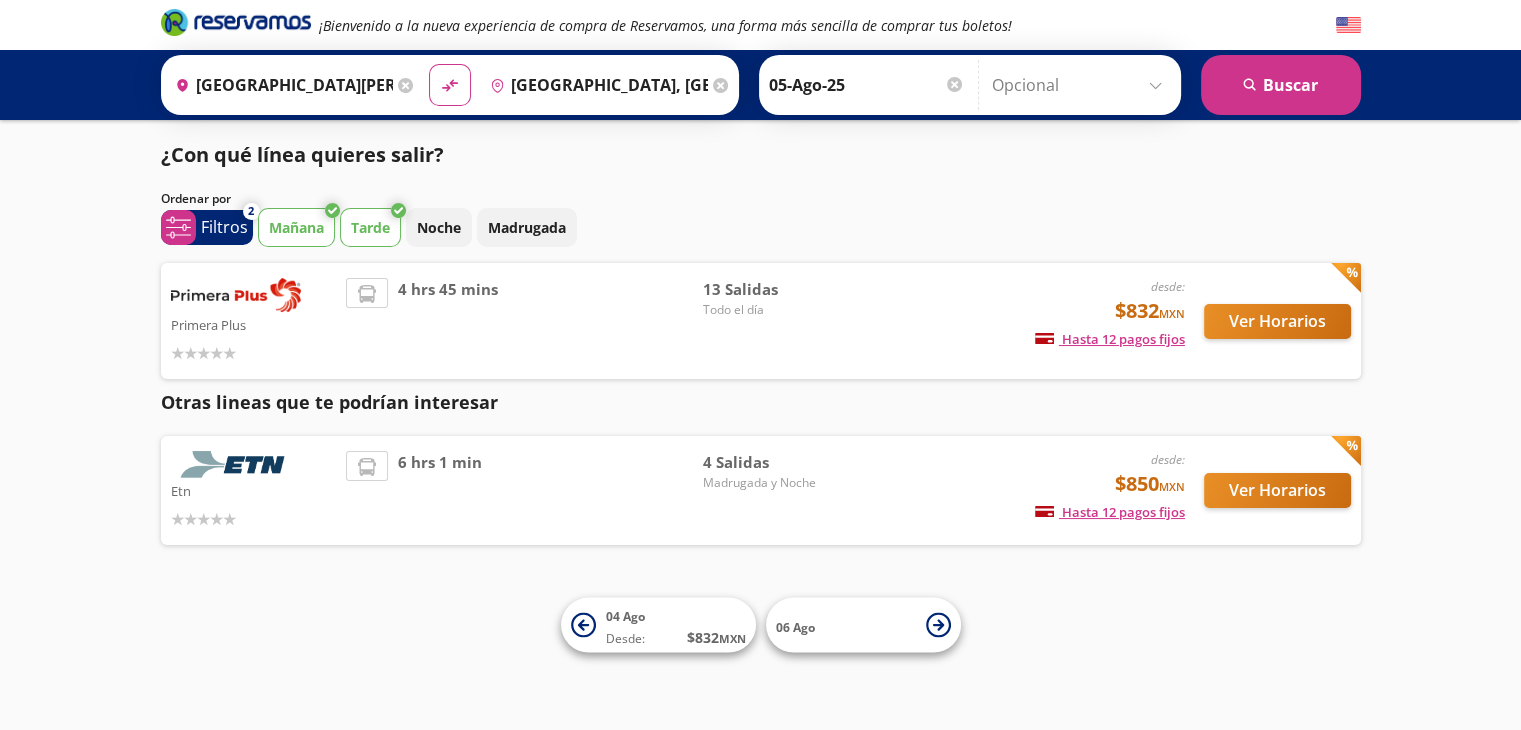 click on "Ordenar por" at bounding box center (761, 199) 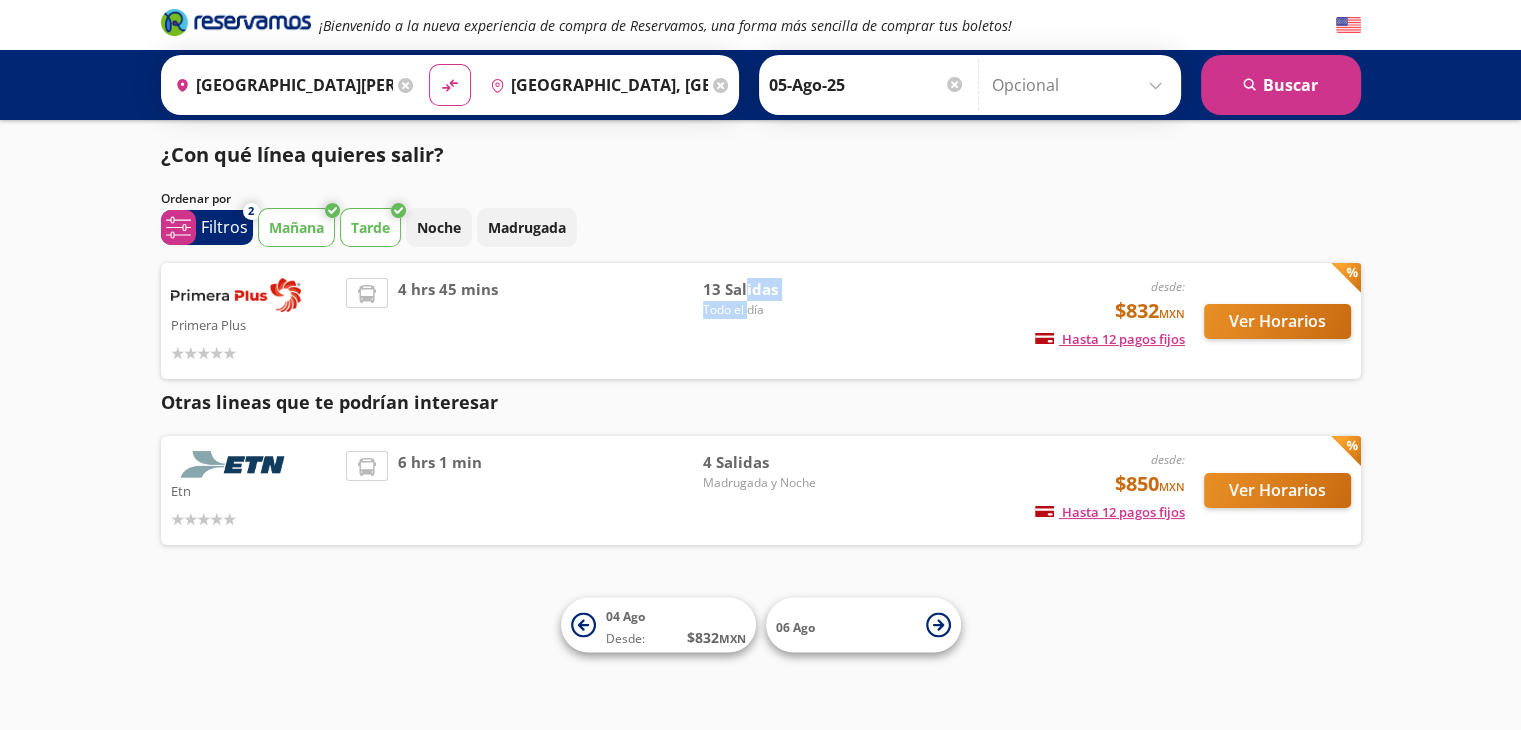 drag, startPoint x: 748, startPoint y: 266, endPoint x: 747, endPoint y: 313, distance: 47.010635 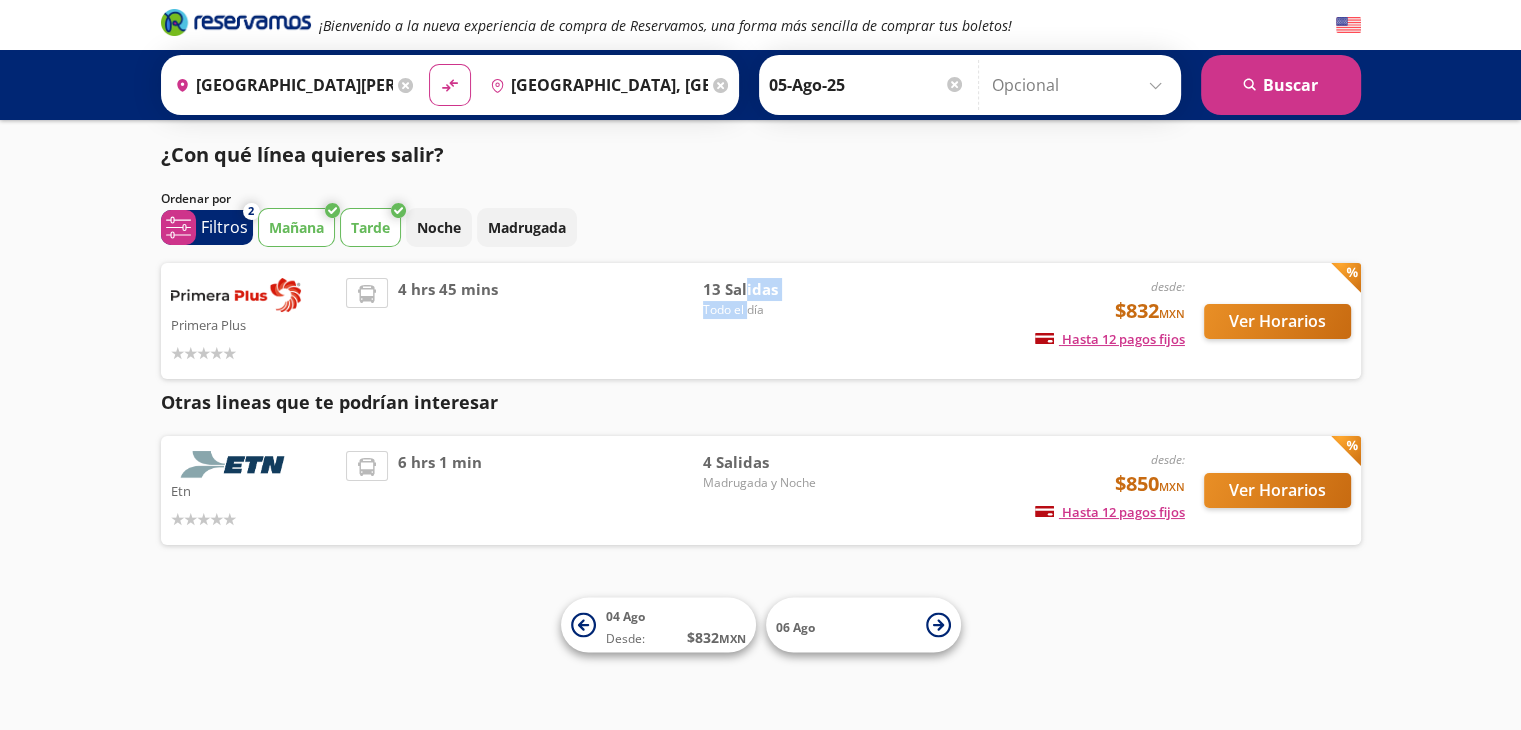click on "Primera Plus desde: $832  MXN   Hasta 12 pagos fijos Pagos fijos en compras mayores a $30 MXN, con tarjetas de bancos participantes 4 hrs 45 mins 13 Salidas Todo el día Ver Horarios" at bounding box center [761, 321] 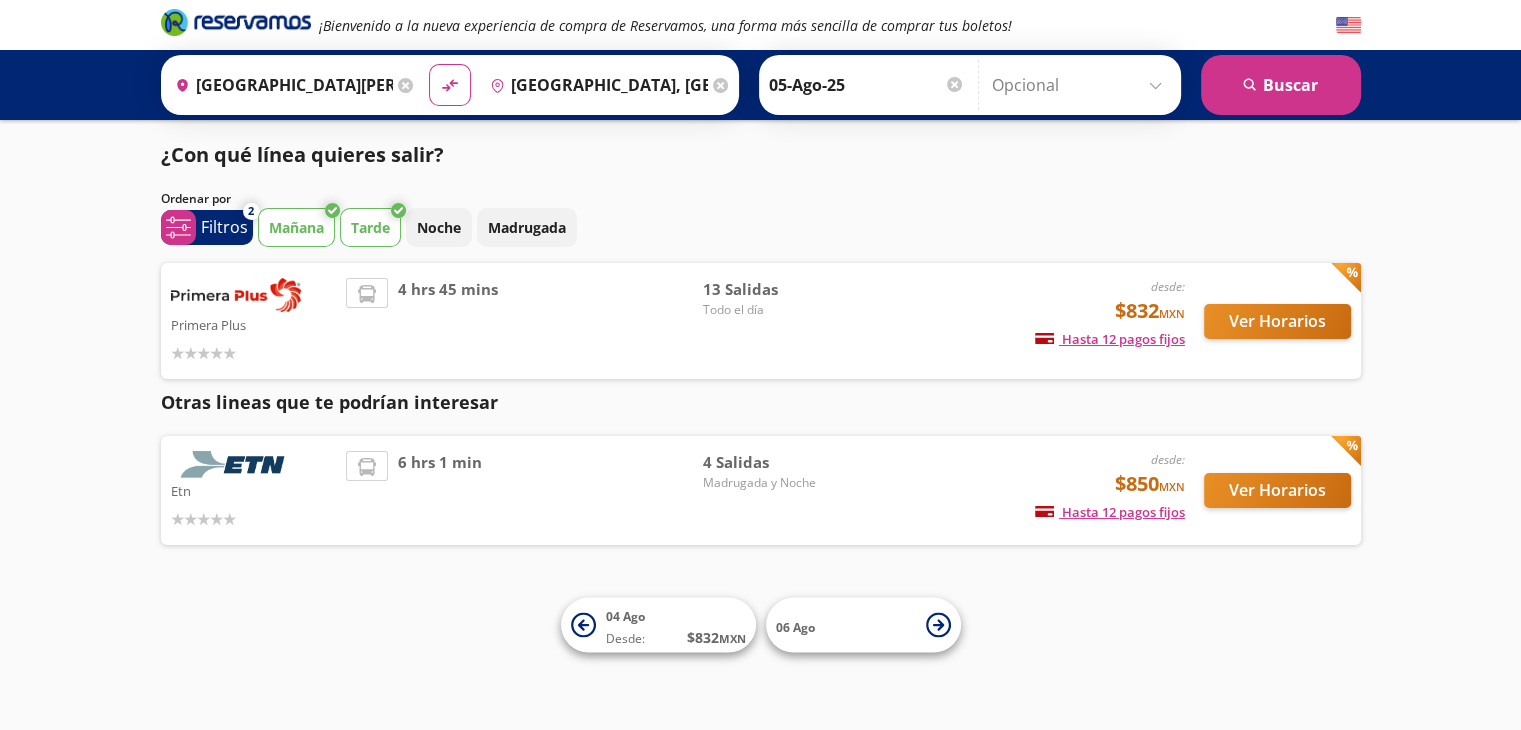 click on "Todo el día" at bounding box center (773, 310) 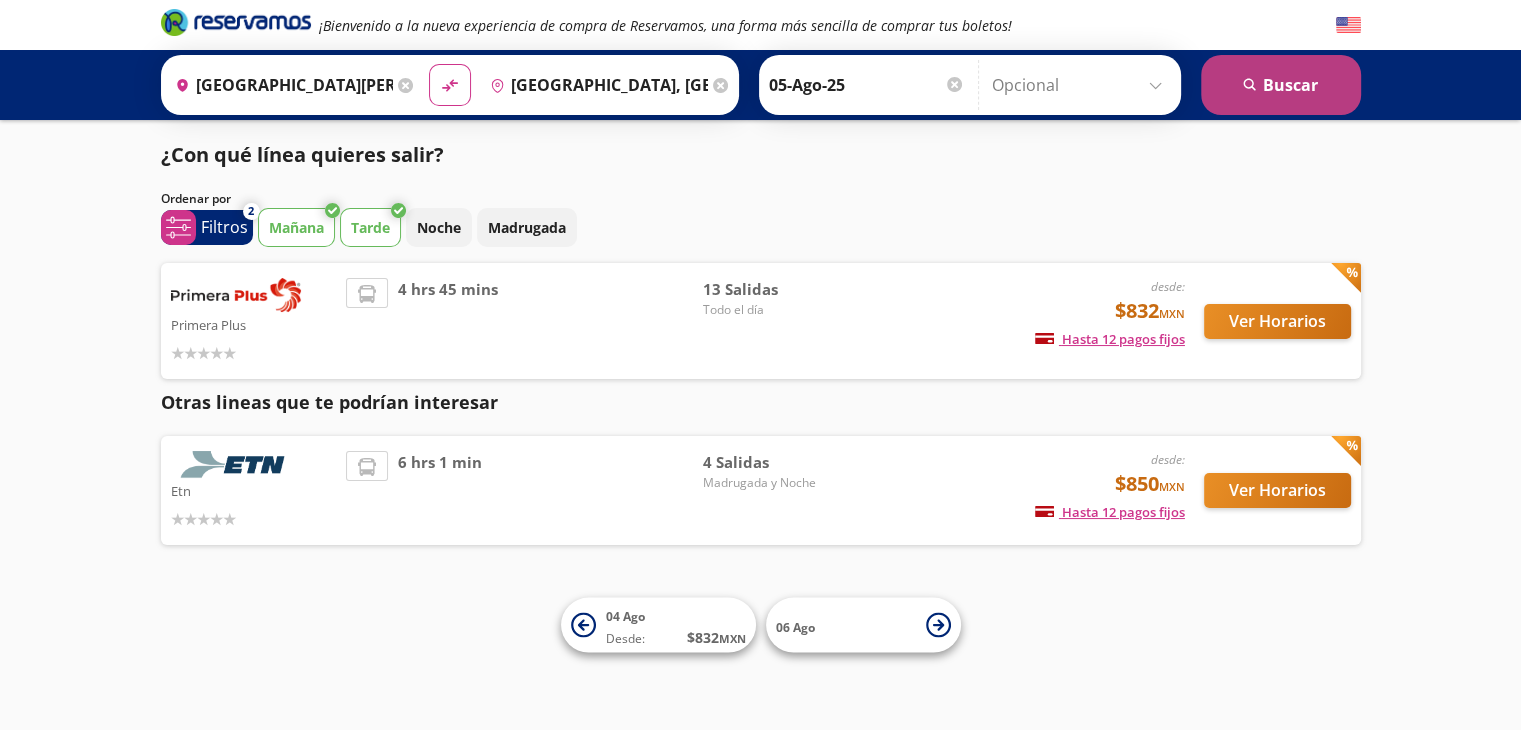 click on "search
[GEOGRAPHIC_DATA]" at bounding box center [1281, 85] 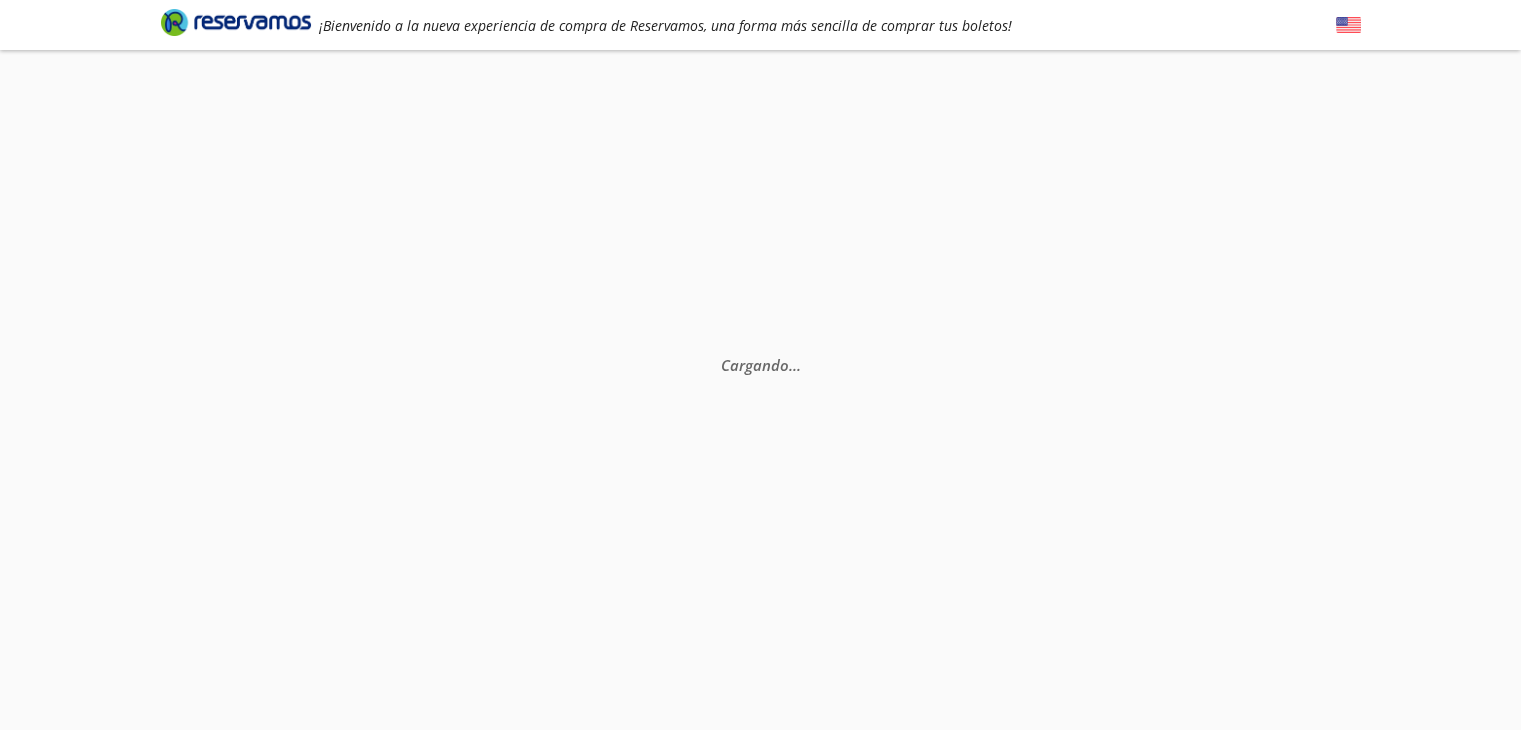 scroll, scrollTop: 0, scrollLeft: 0, axis: both 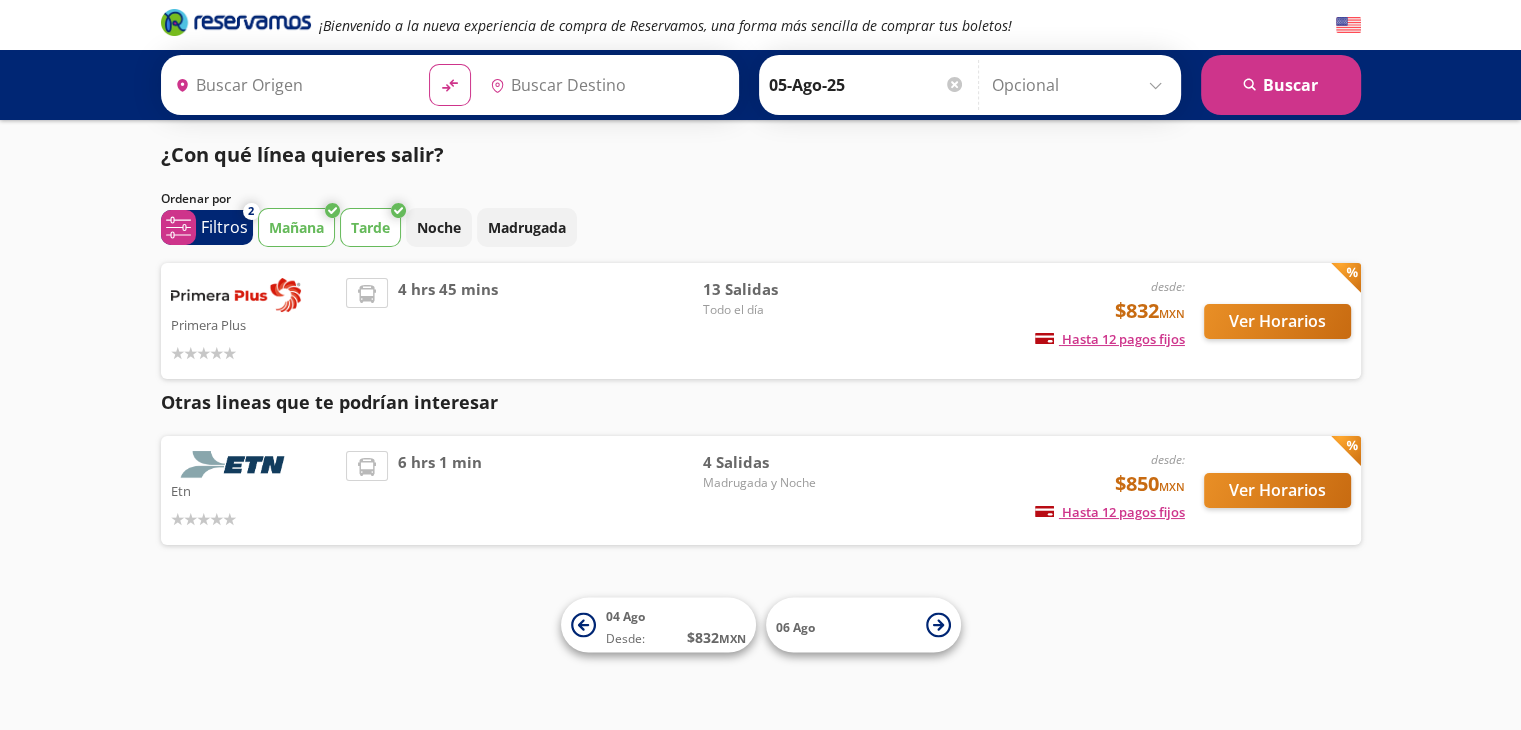 type on "[GEOGRAPHIC_DATA][PERSON_NAME], [GEOGRAPHIC_DATA][PERSON_NAME]" 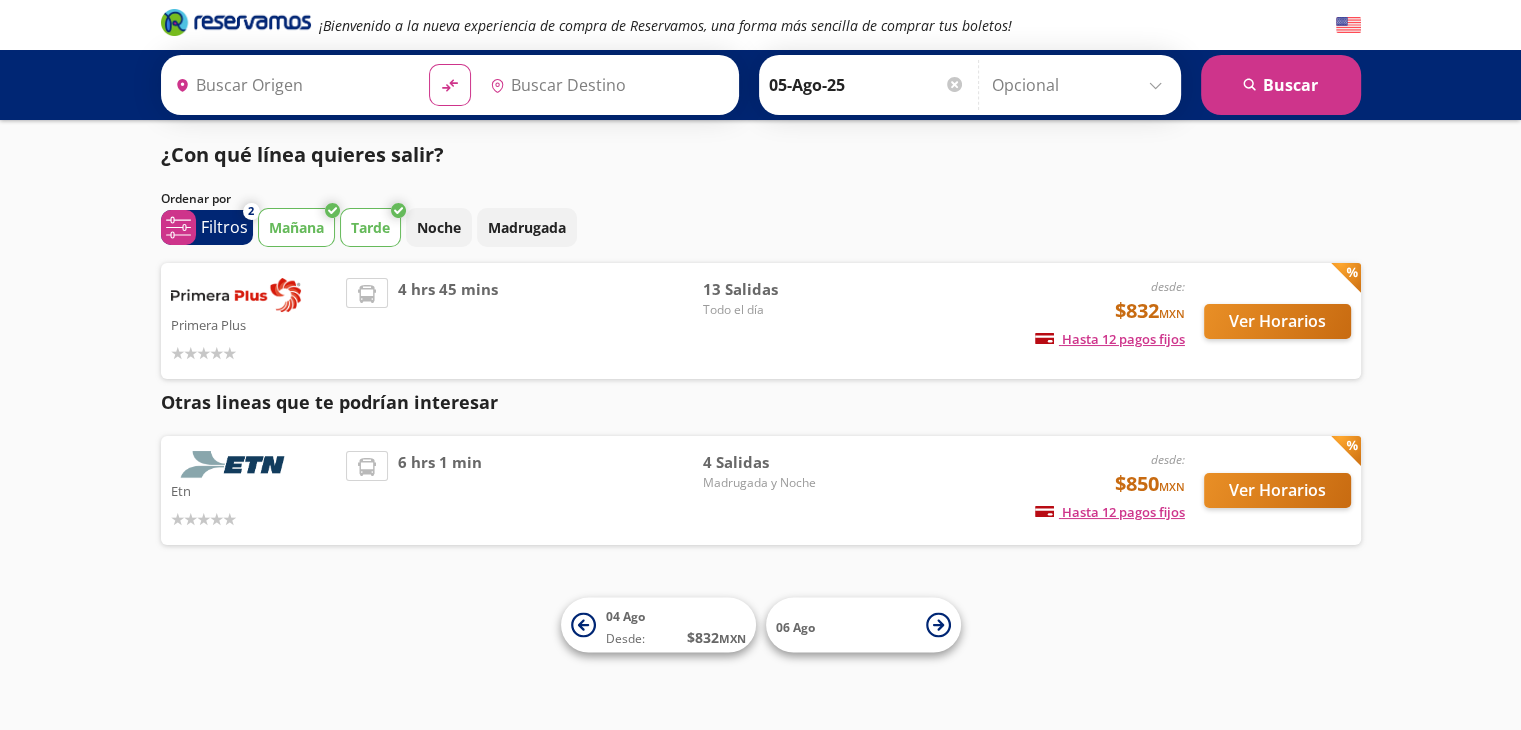 type on "[GEOGRAPHIC_DATA], [GEOGRAPHIC_DATA]" 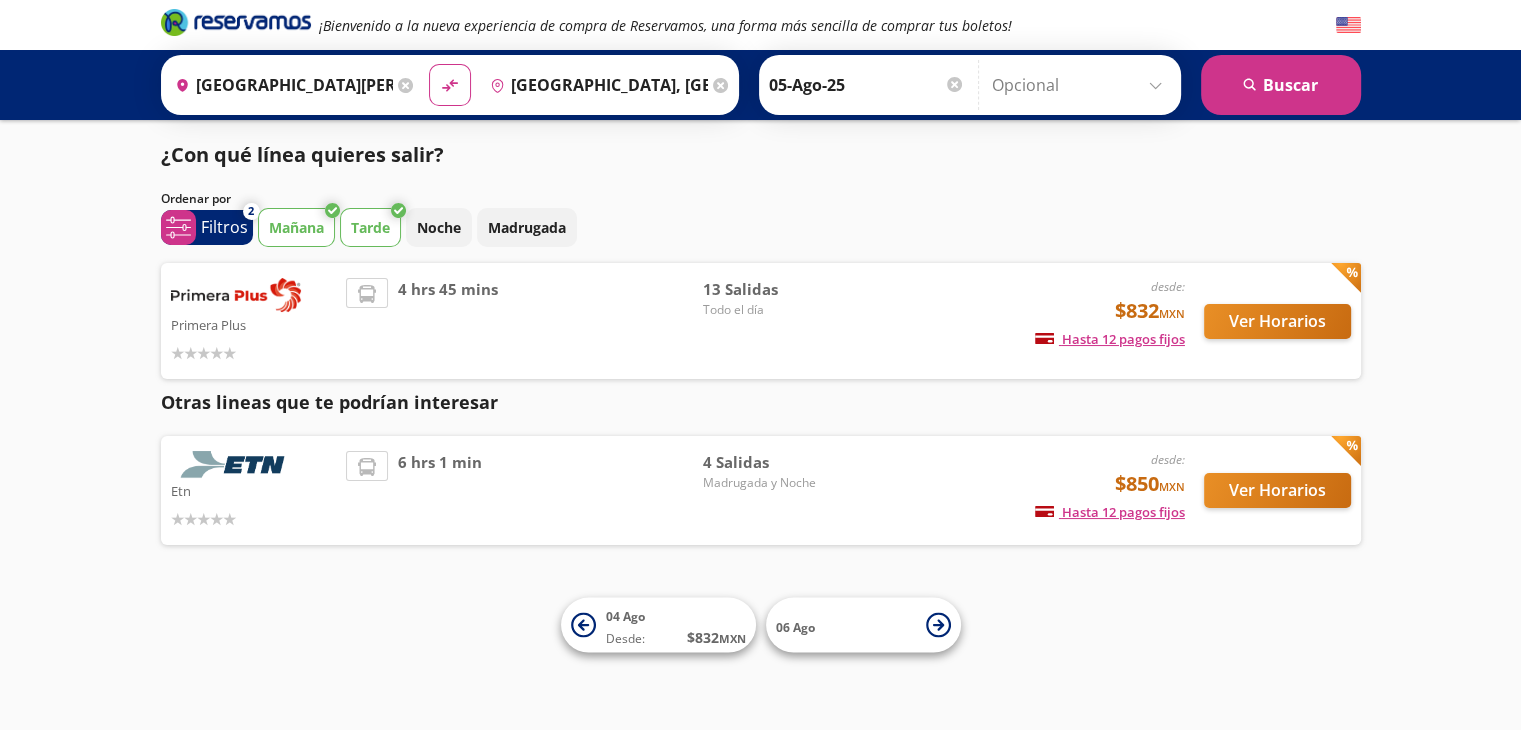 click on "13 Salidas" at bounding box center (773, 289) 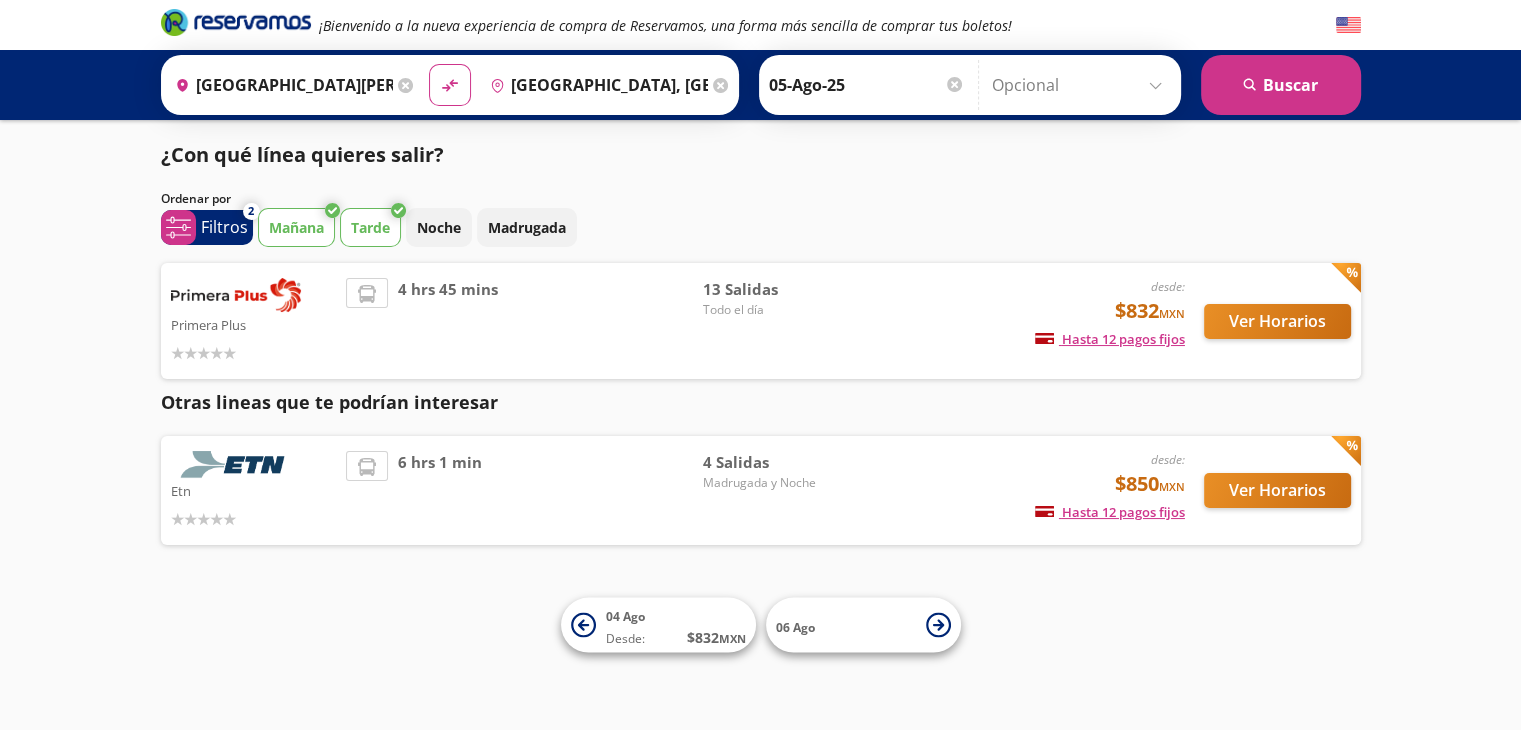 scroll, scrollTop: 0, scrollLeft: 0, axis: both 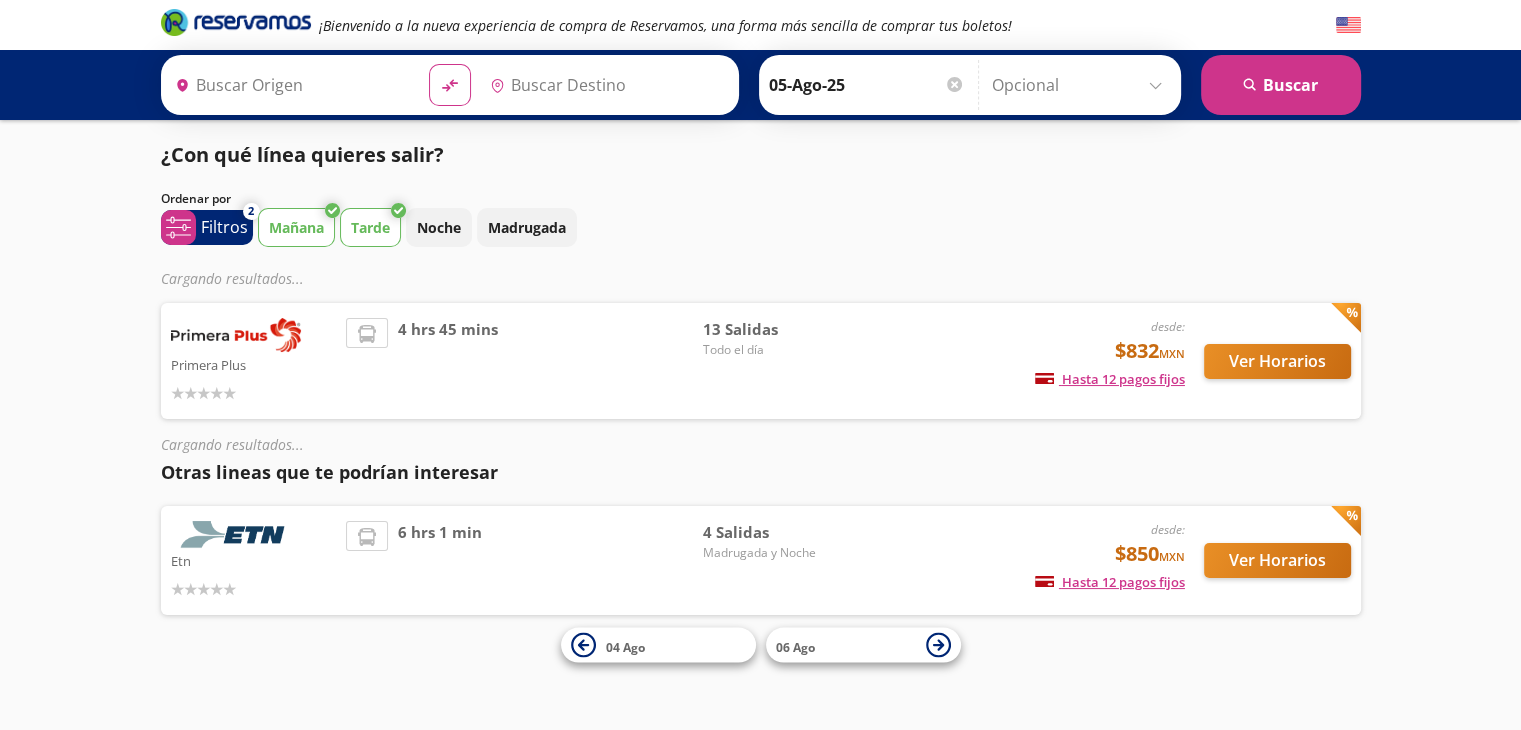 type on "[GEOGRAPHIC_DATA][PERSON_NAME], [GEOGRAPHIC_DATA][PERSON_NAME]" 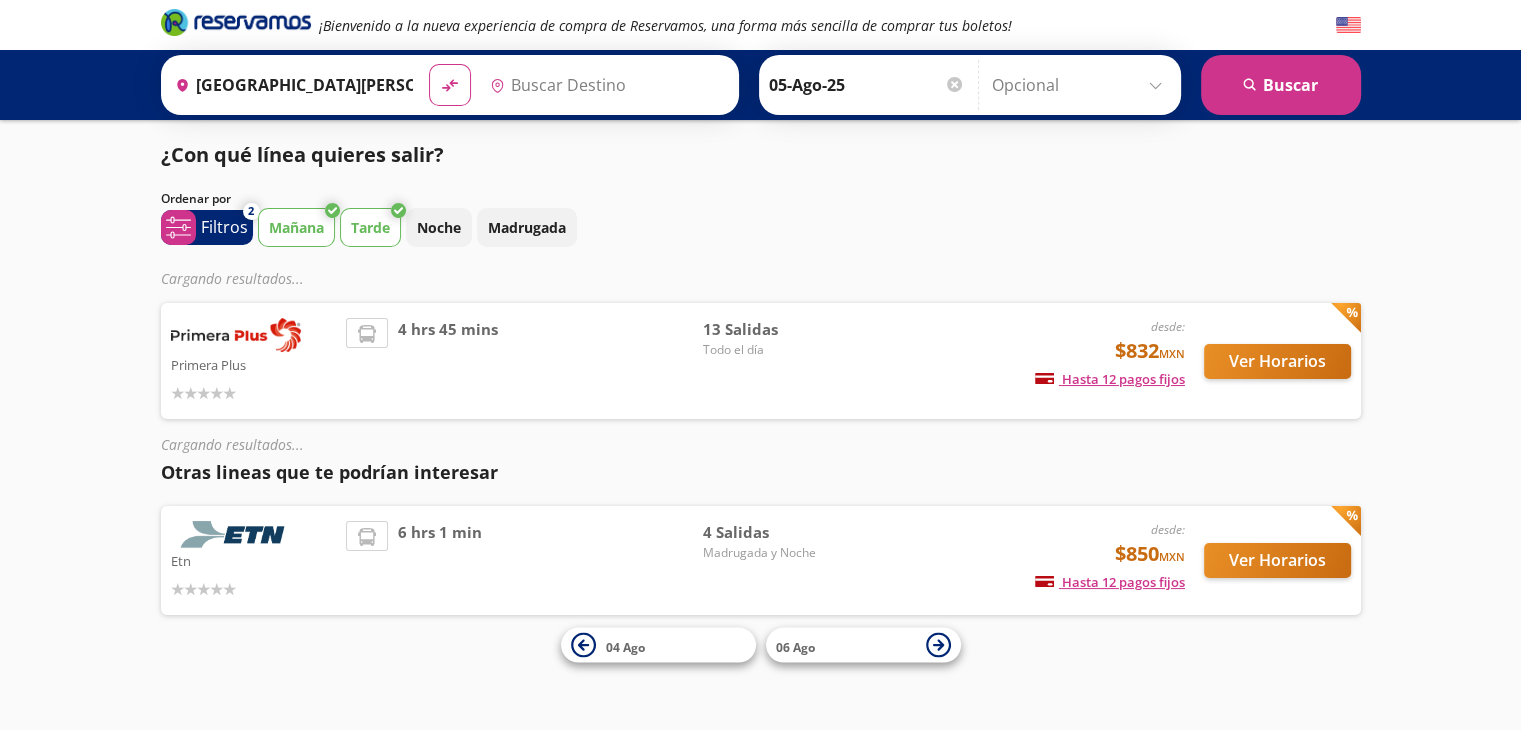 type on "[GEOGRAPHIC_DATA], [GEOGRAPHIC_DATA]" 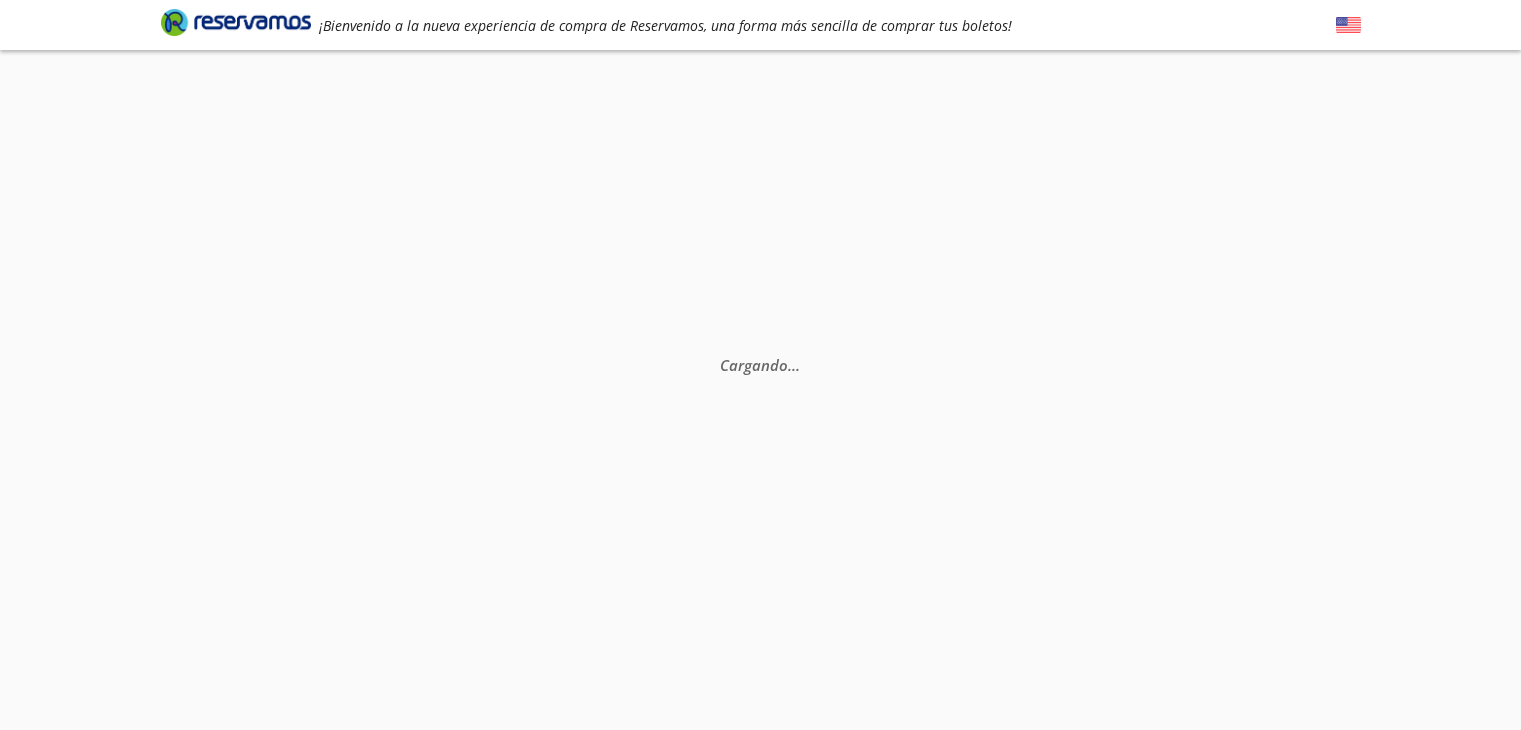 scroll, scrollTop: 0, scrollLeft: 0, axis: both 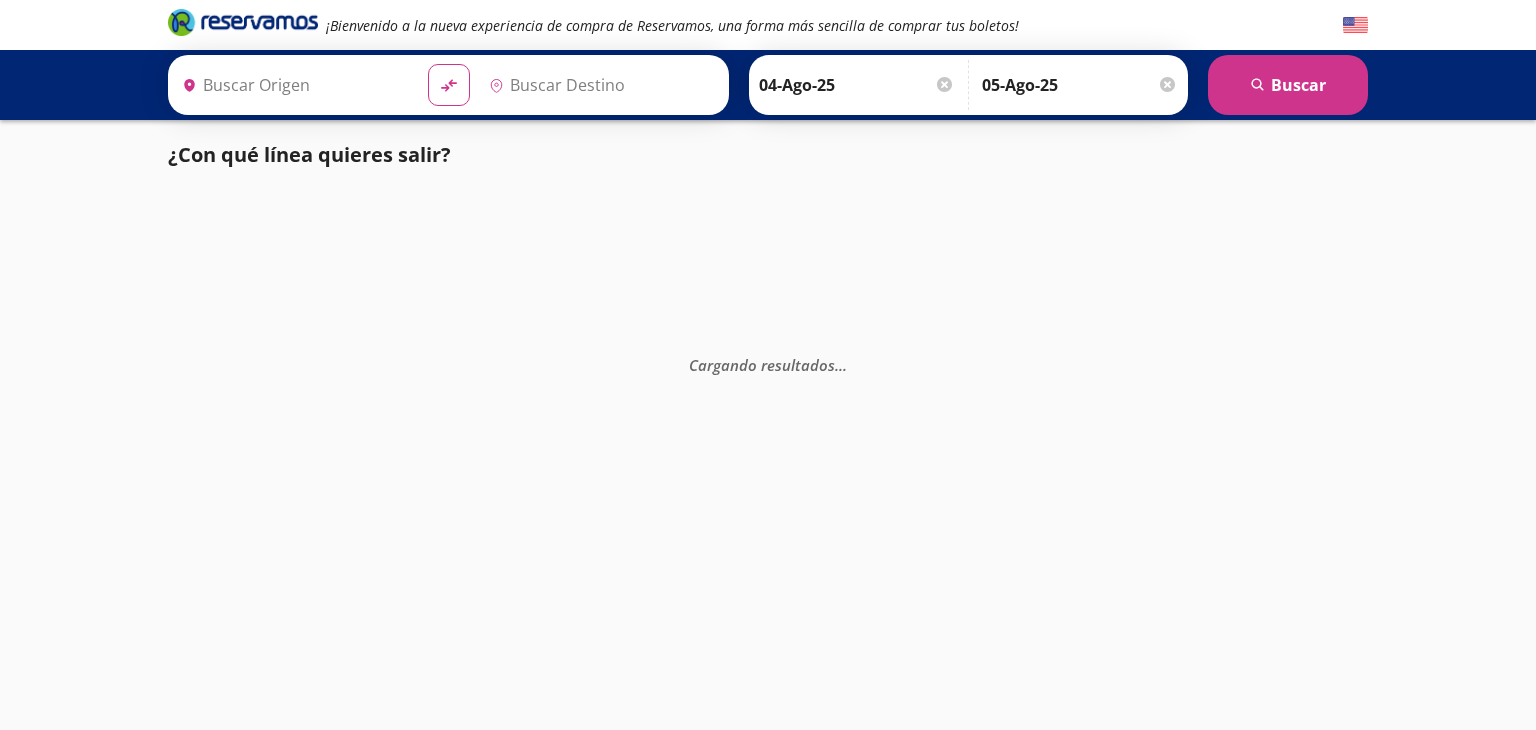 type on "[GEOGRAPHIC_DATA][PERSON_NAME], [GEOGRAPHIC_DATA][PERSON_NAME]" 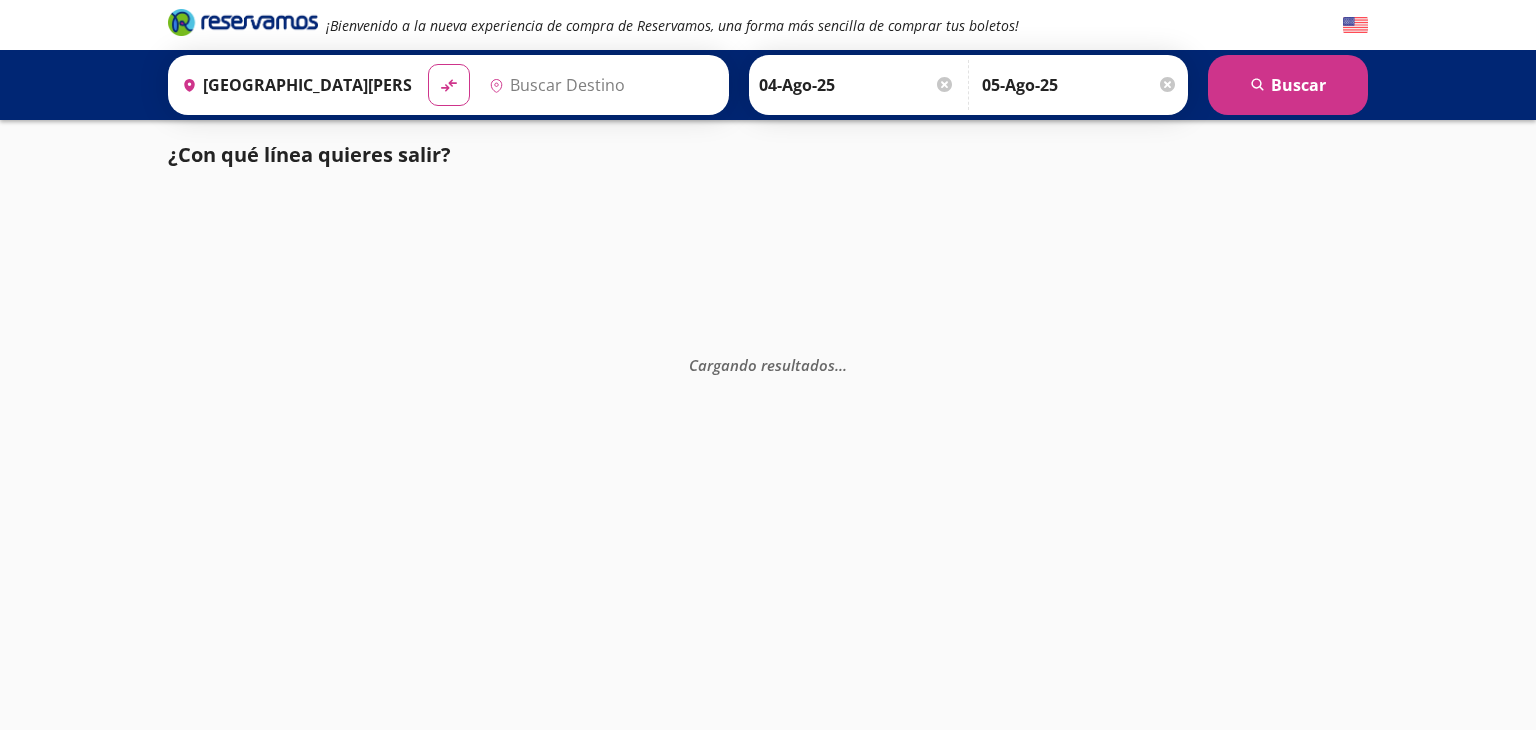 type on "Guadalajara, Jalisco" 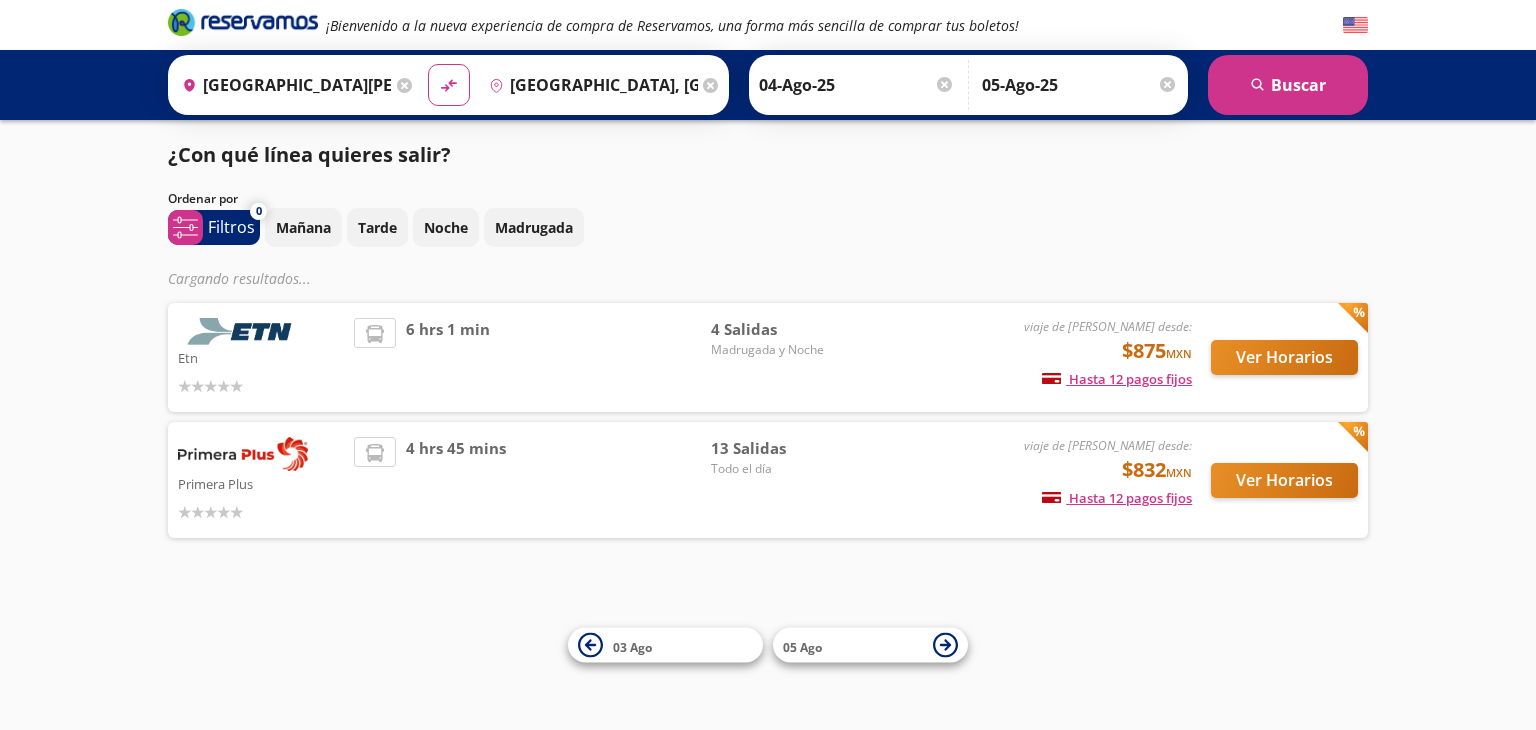 click on "Todo el día" at bounding box center [781, 469] 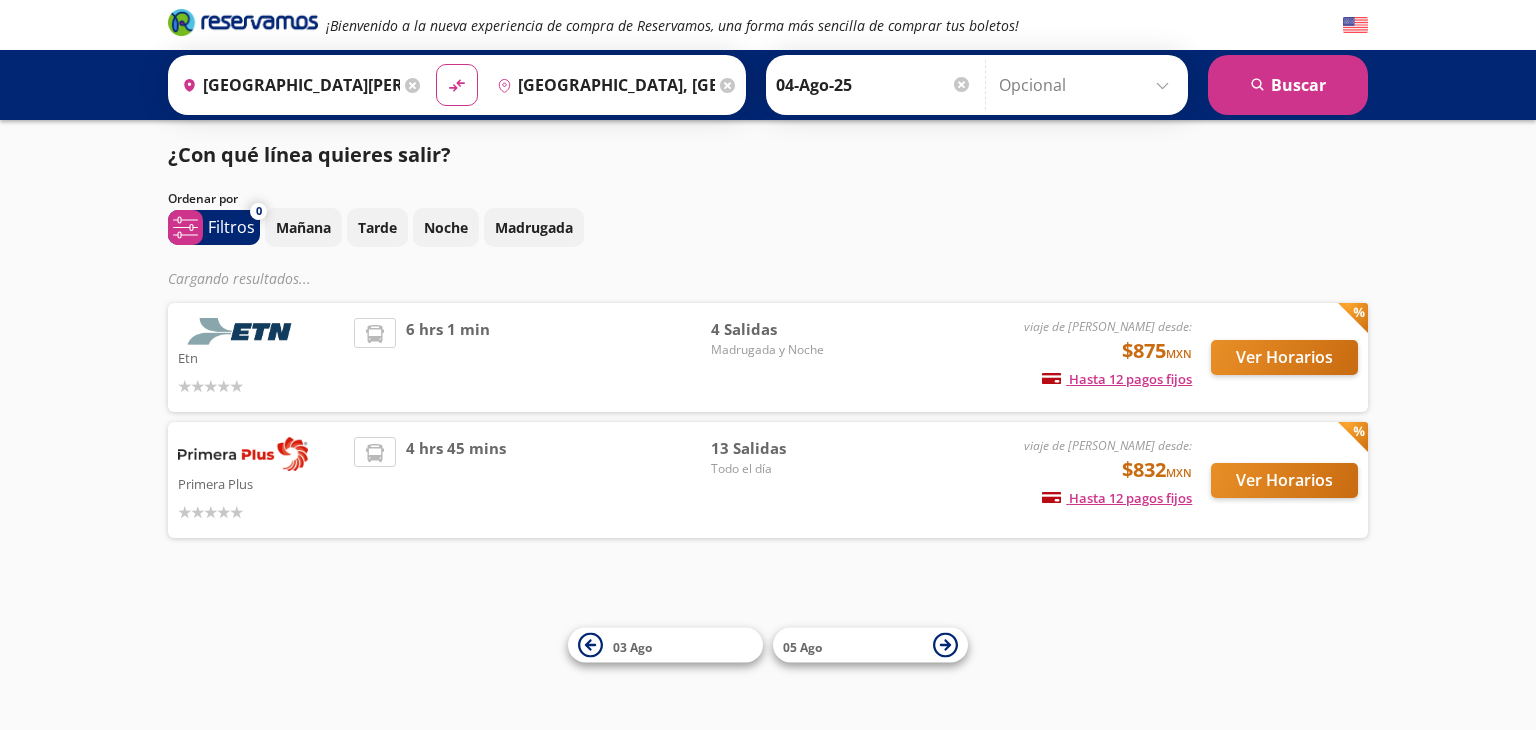 click on "Ordenar por" at bounding box center (768, 199) 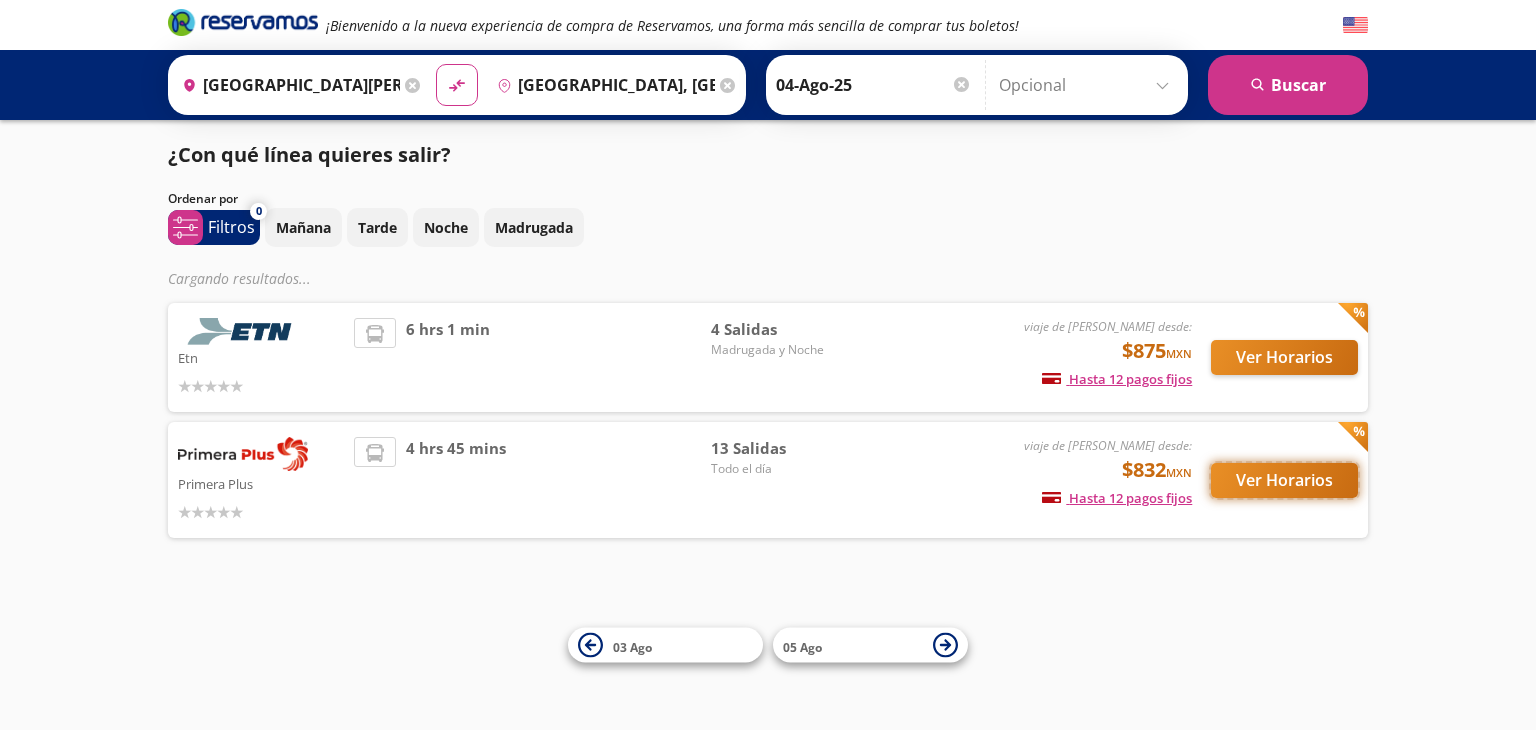 click on "Ver Horarios" at bounding box center (1284, 480) 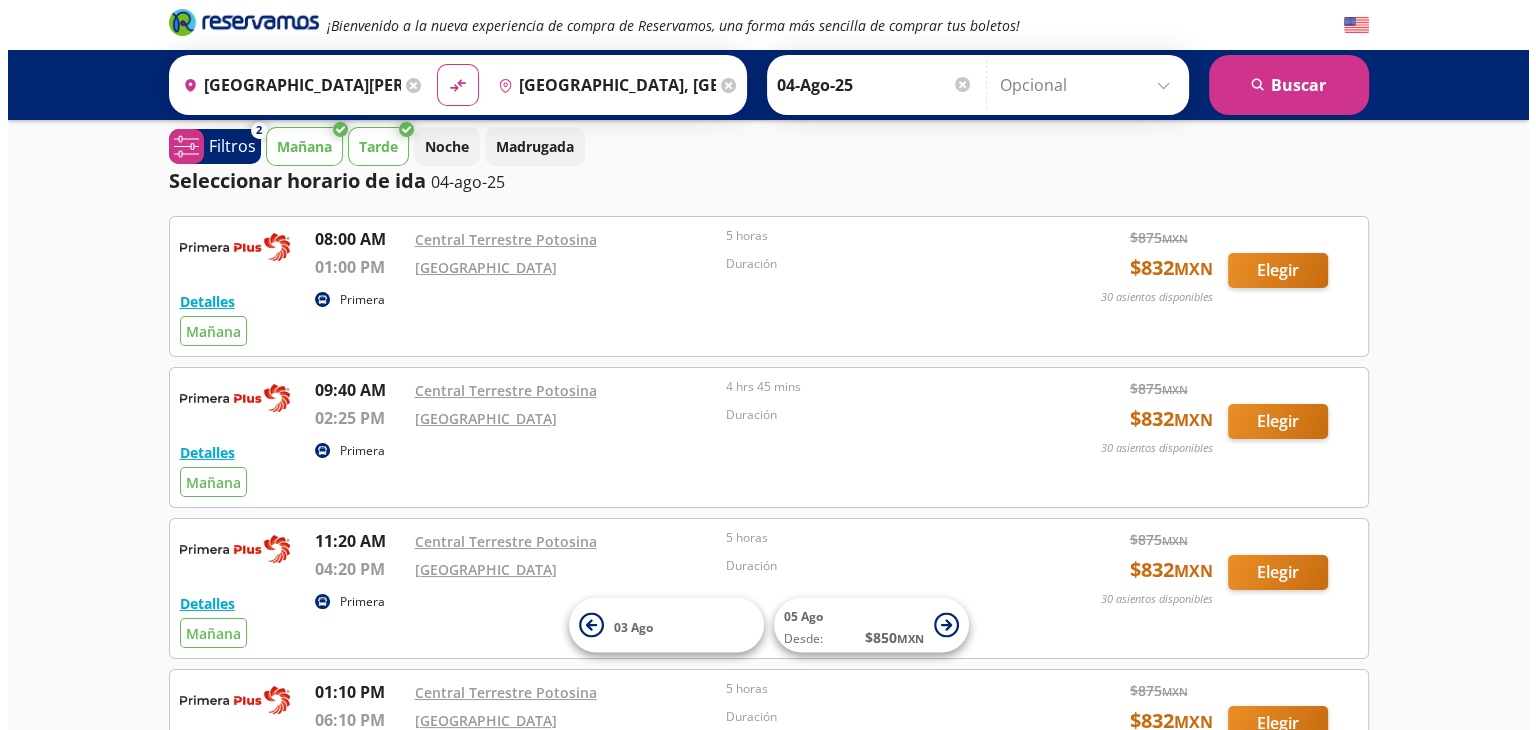 scroll, scrollTop: 0, scrollLeft: 0, axis: both 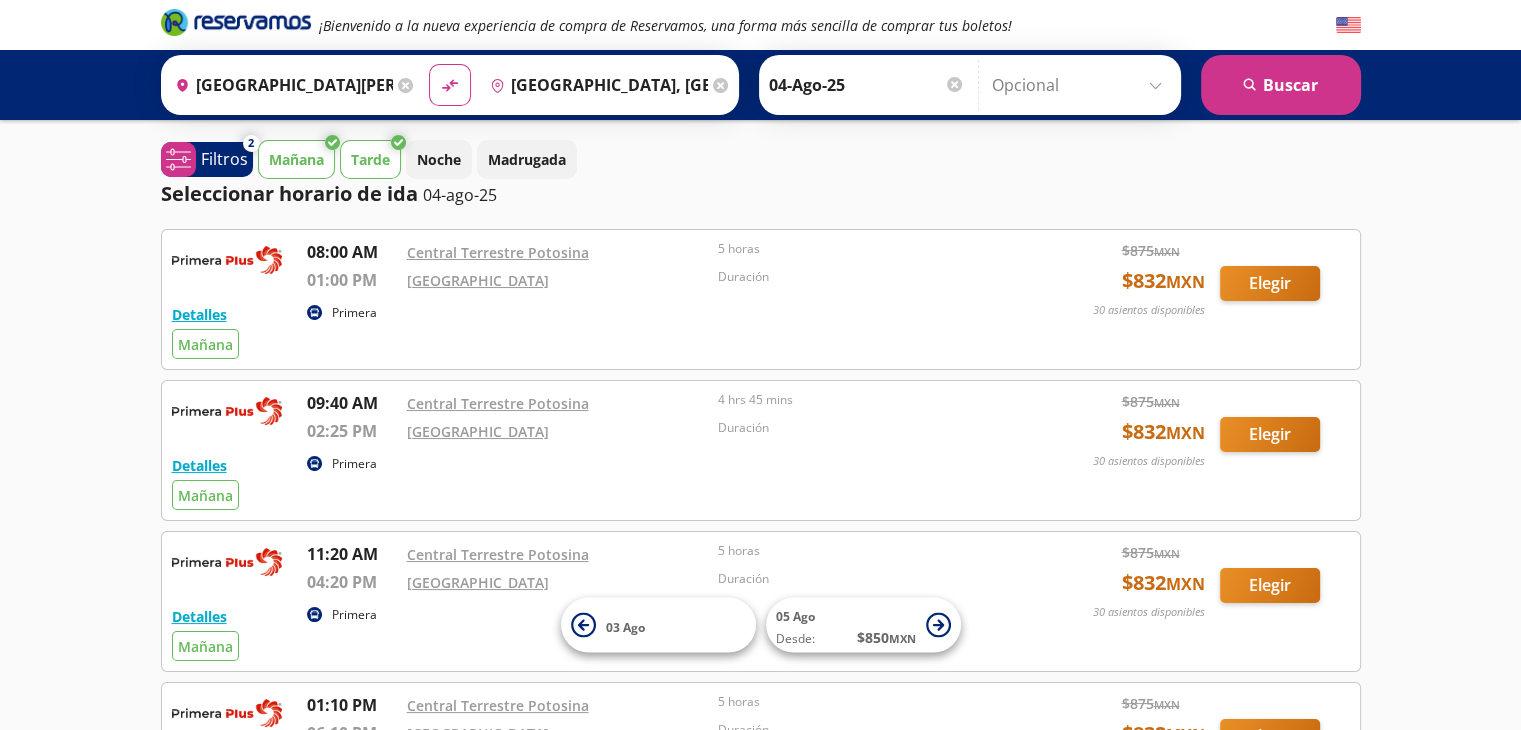 click 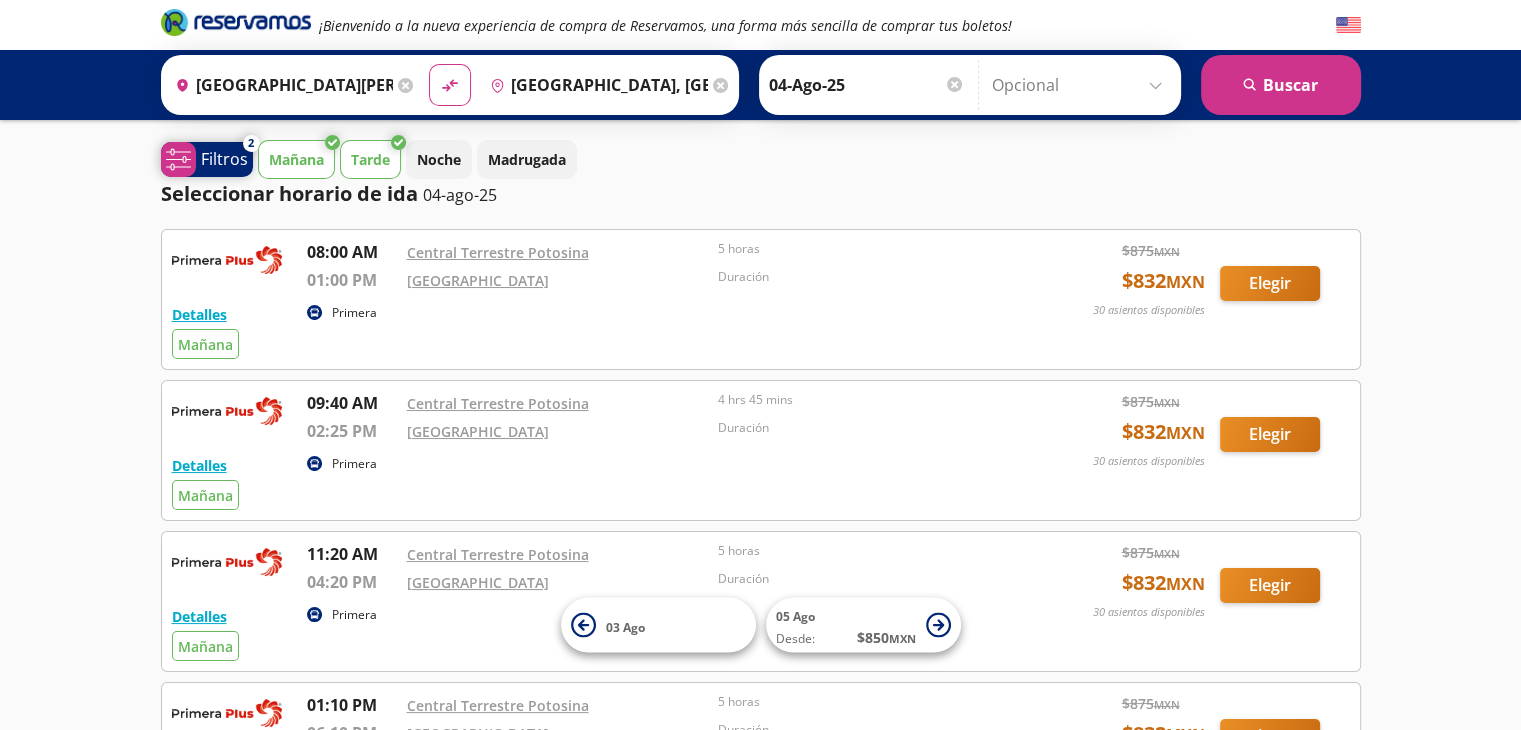 click 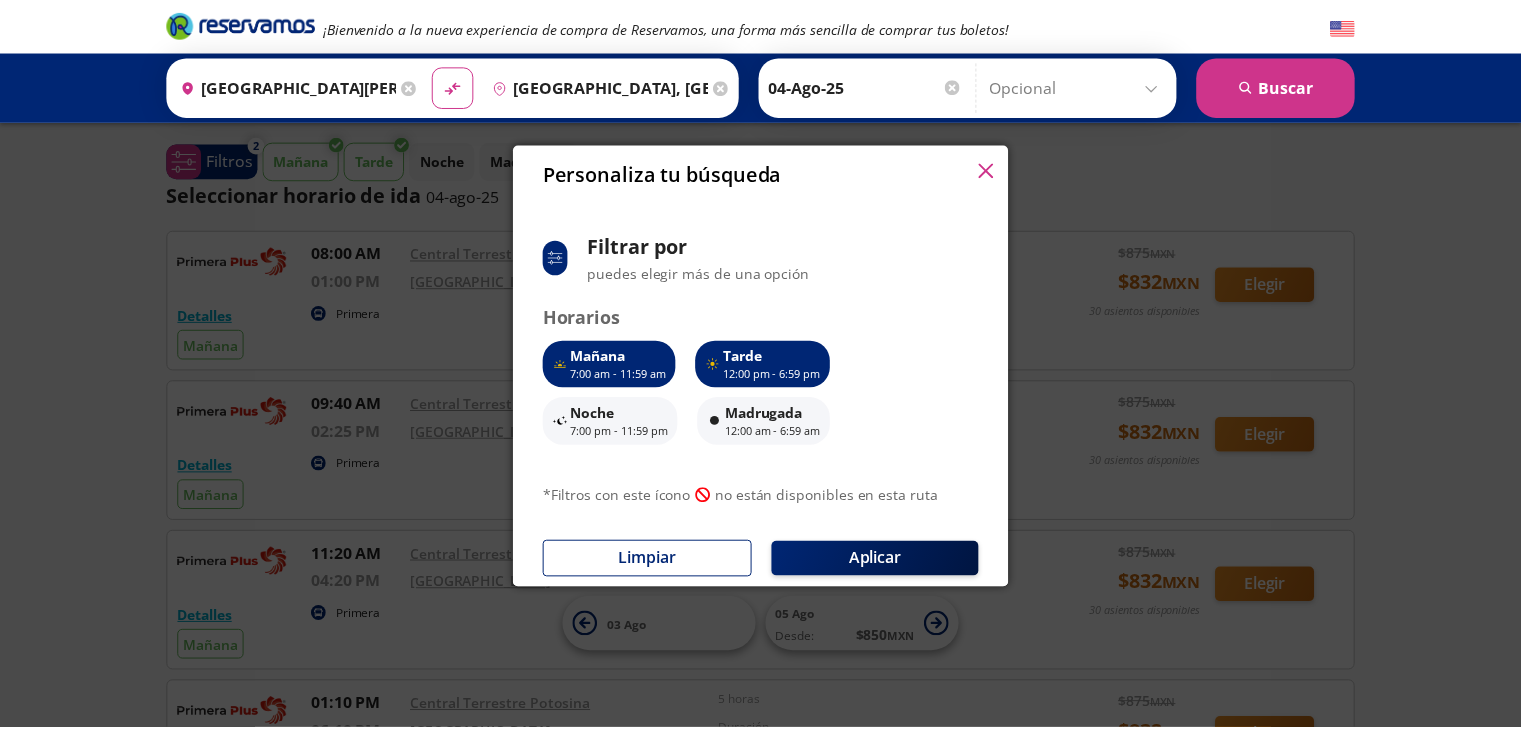 scroll, scrollTop: 164, scrollLeft: 0, axis: vertical 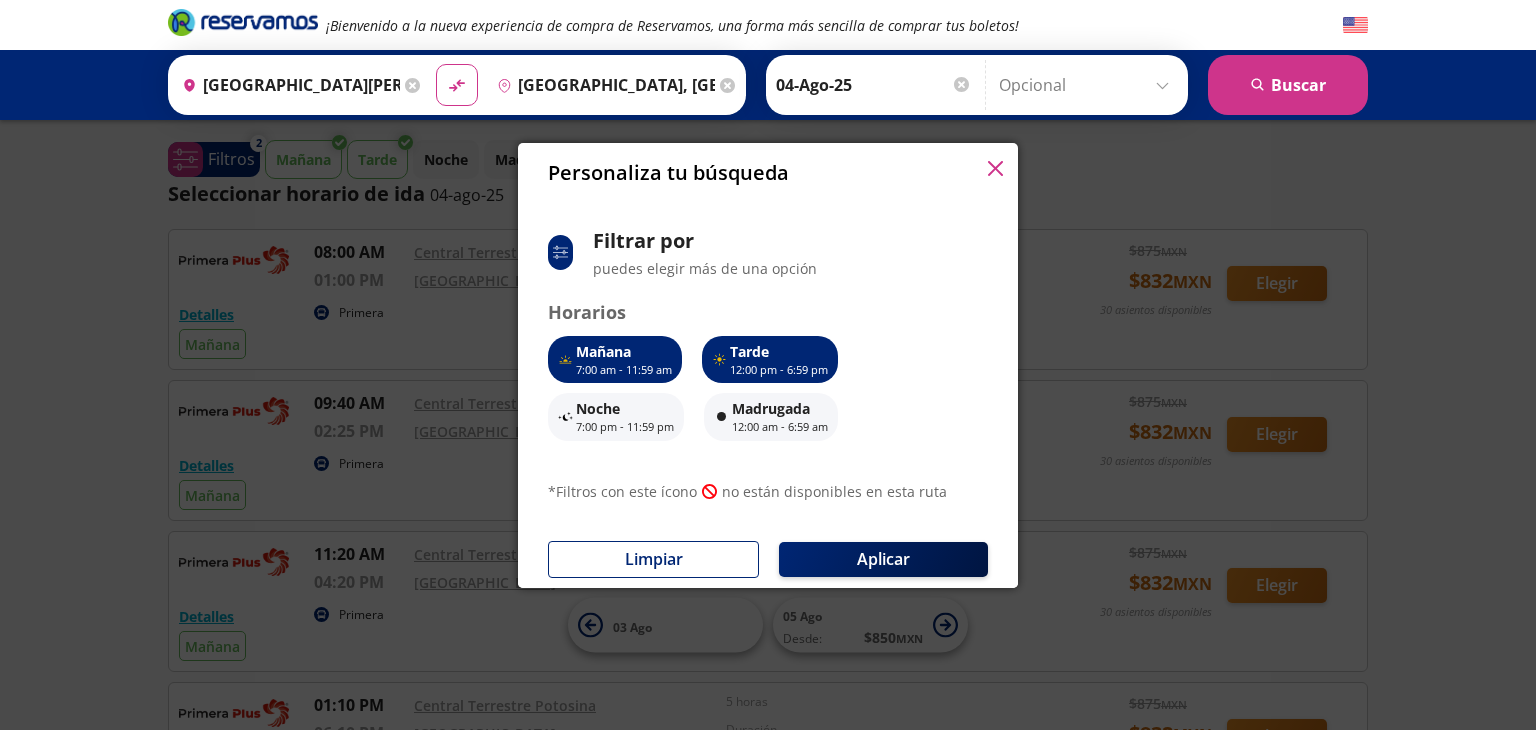click on "Tarde" at bounding box center [779, 351] 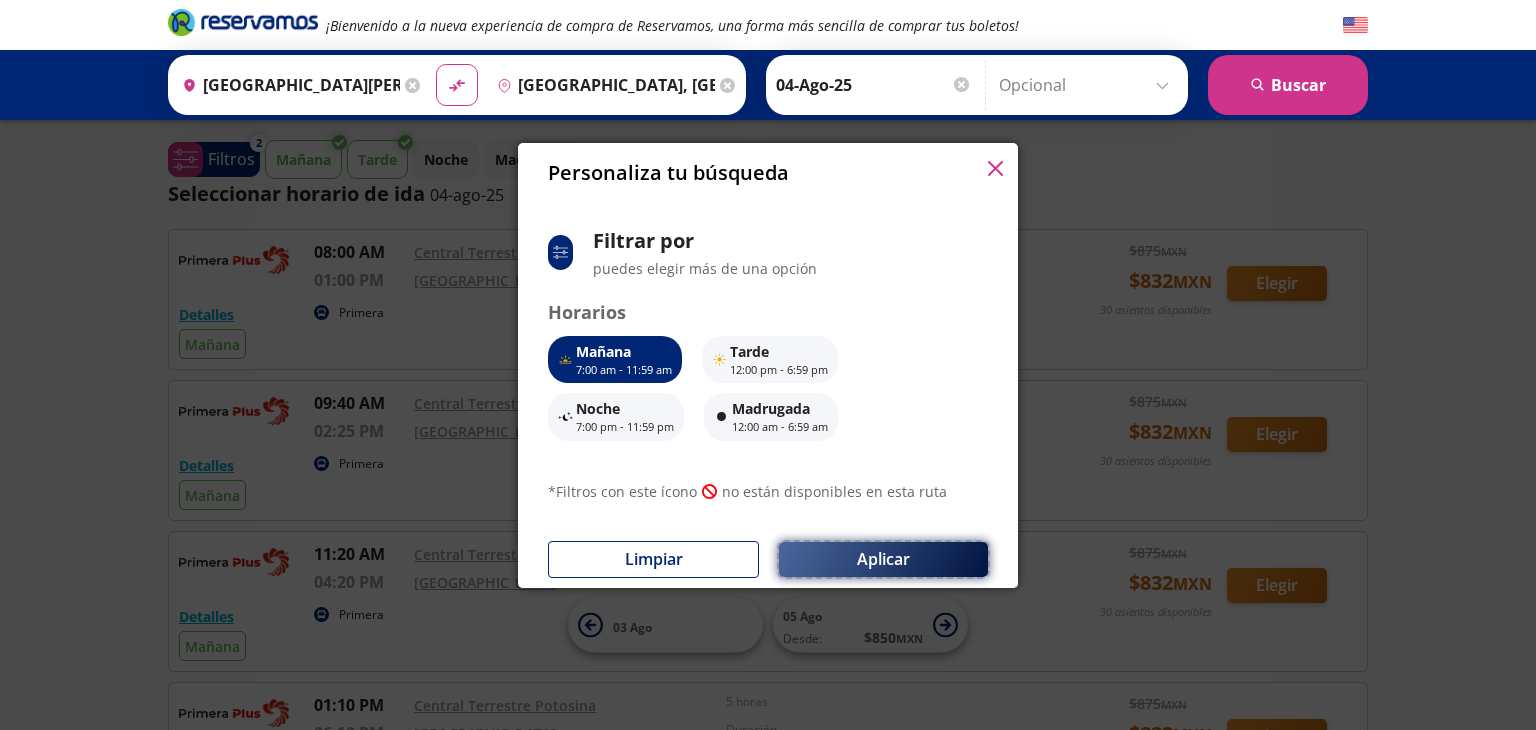 click on "Aplicar" at bounding box center [883, 559] 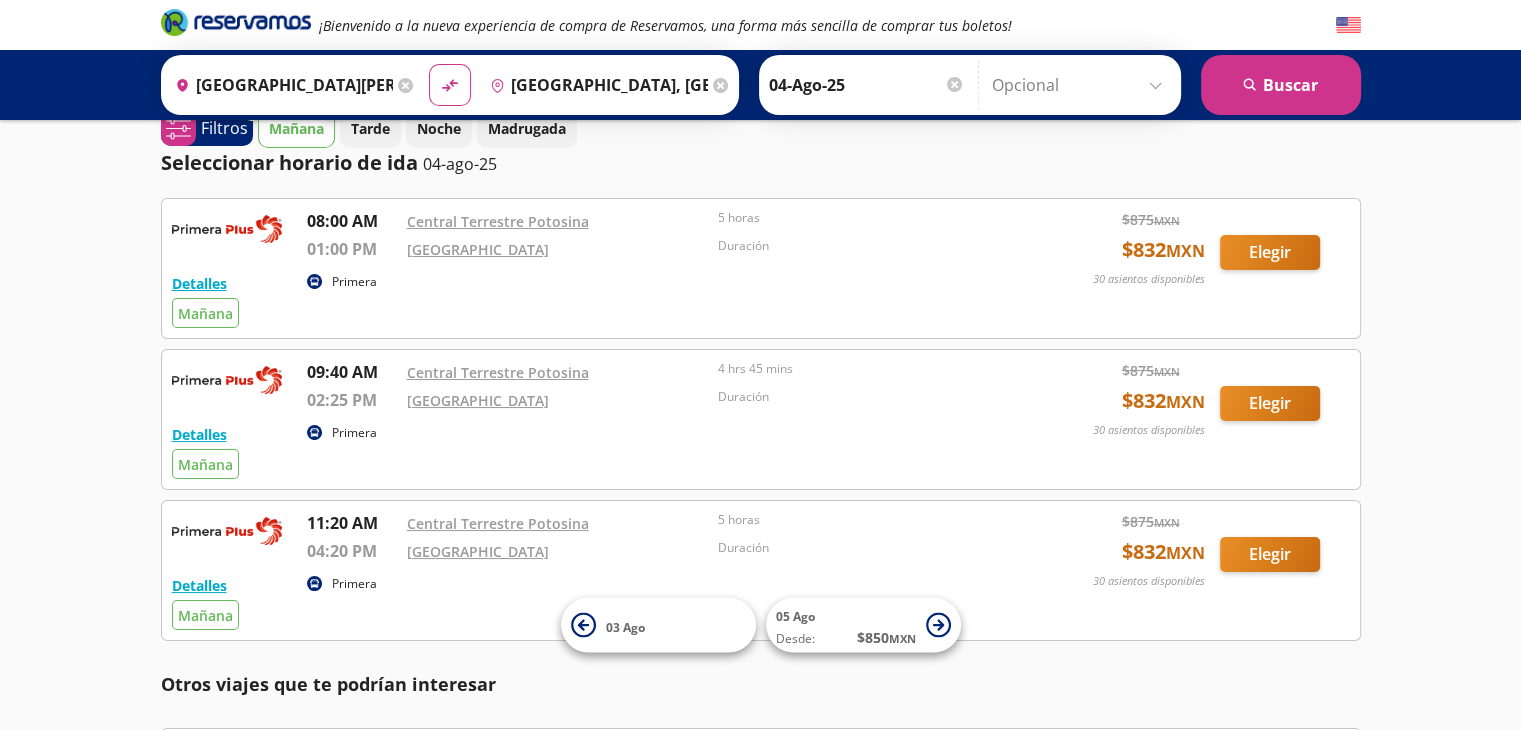 scroll, scrollTop: 0, scrollLeft: 0, axis: both 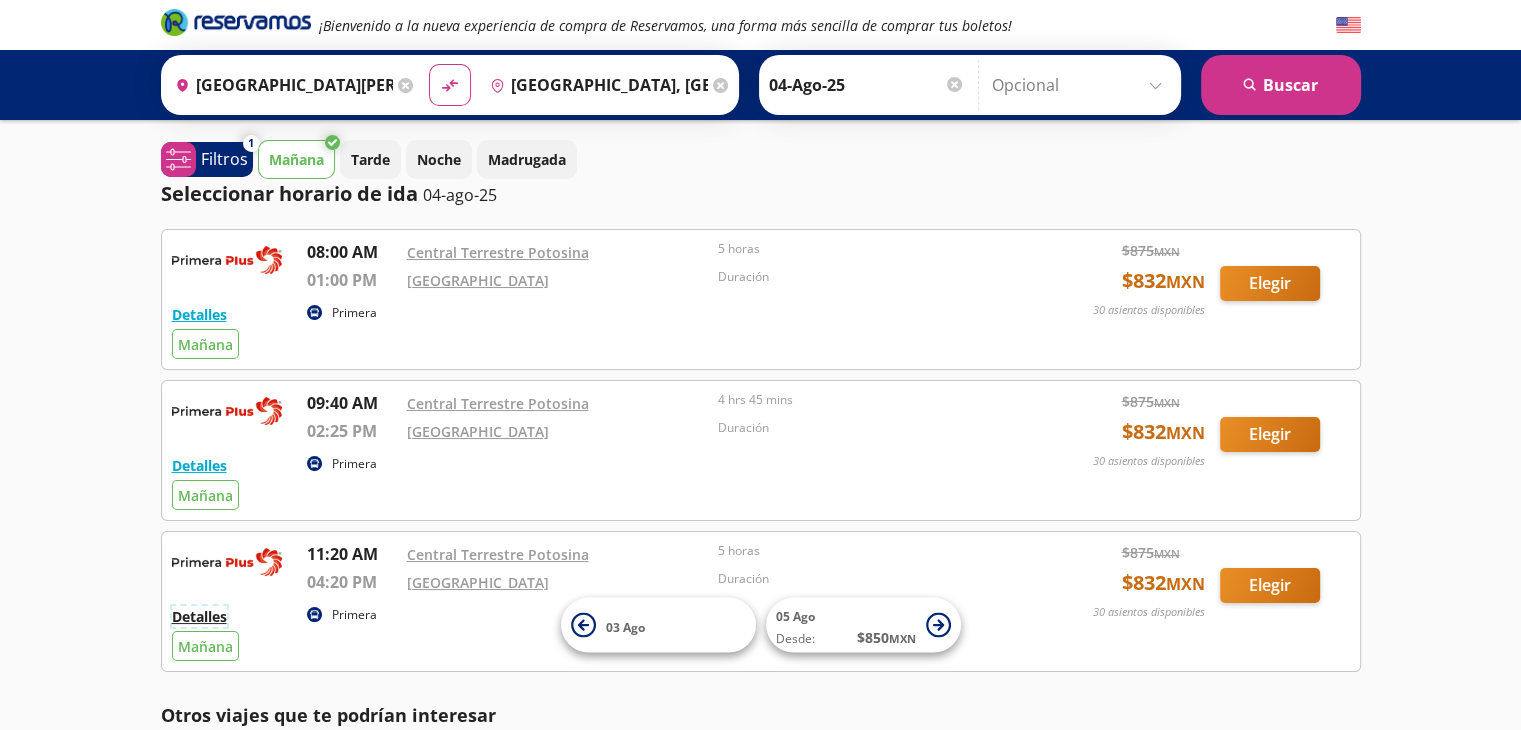 click on "Detalles" at bounding box center (199, 616) 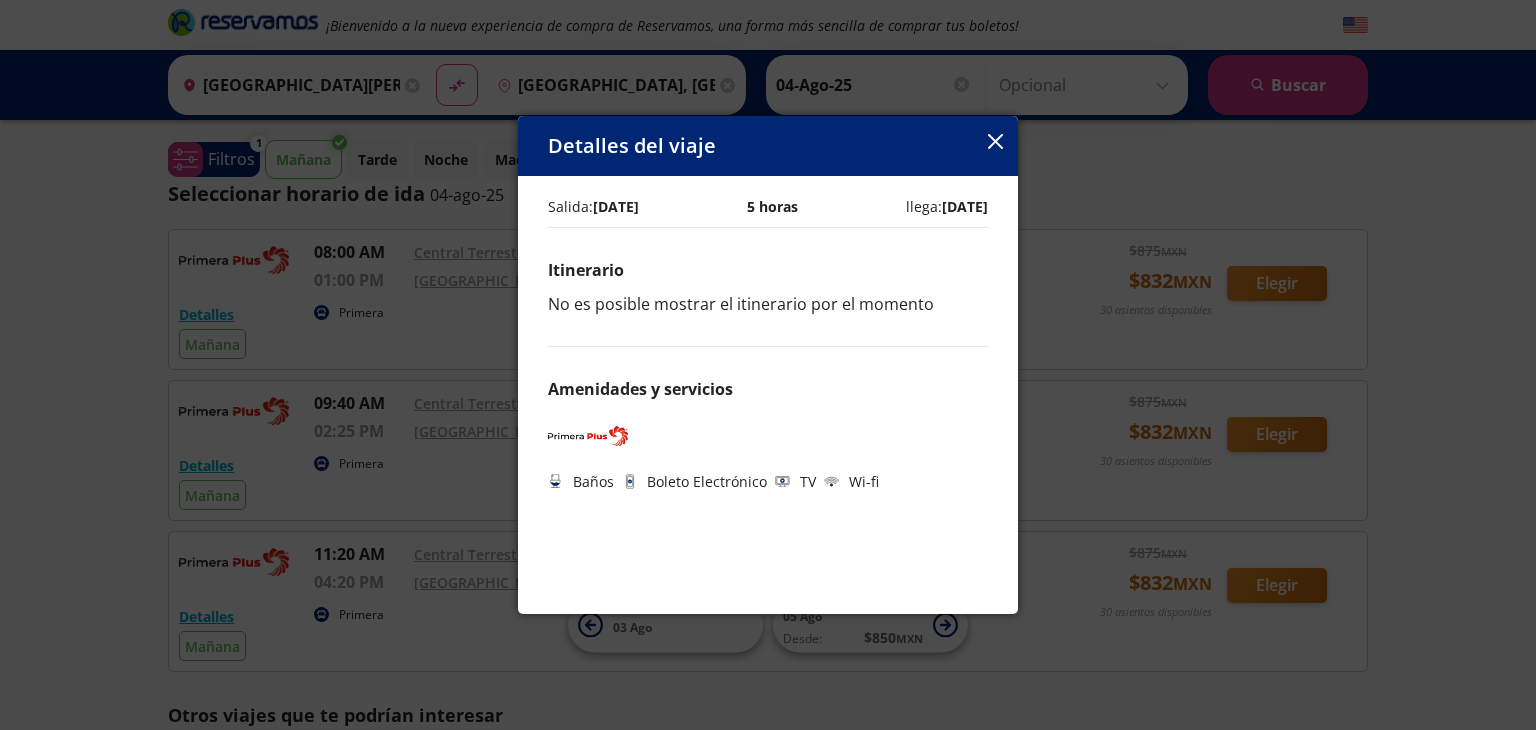 click 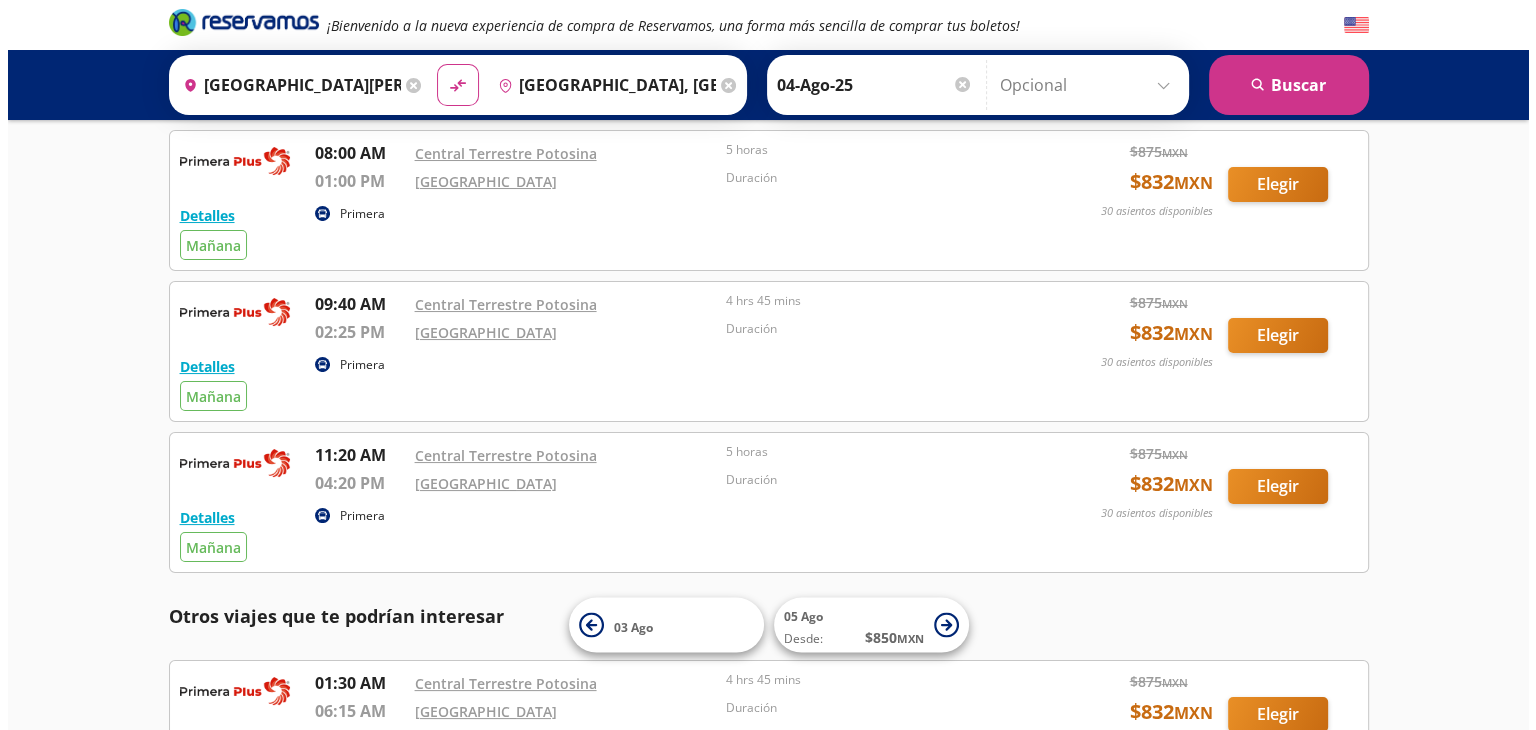 scroll, scrollTop: 0, scrollLeft: 0, axis: both 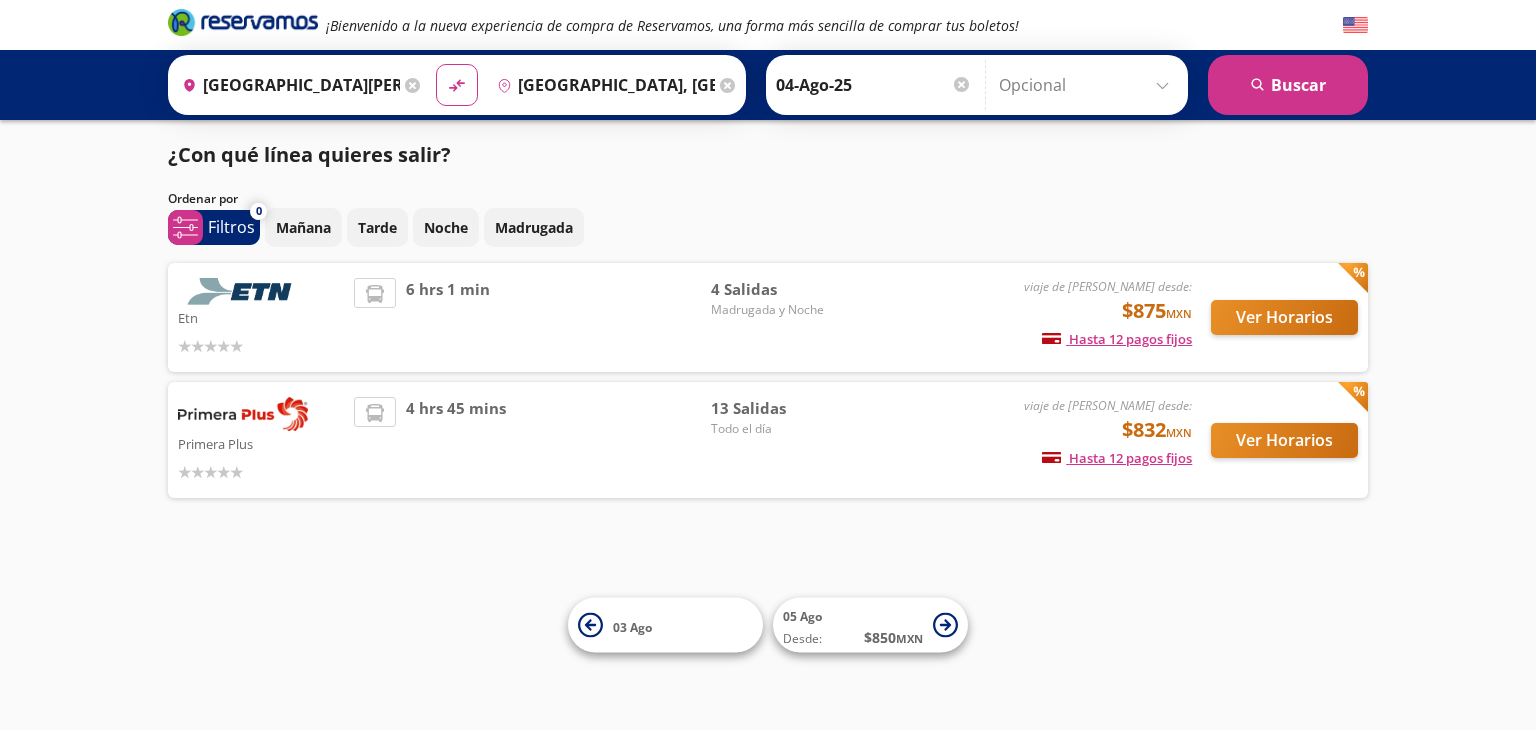 click on "Mañana Tarde Noche Madrugada" at bounding box center (816, 227) 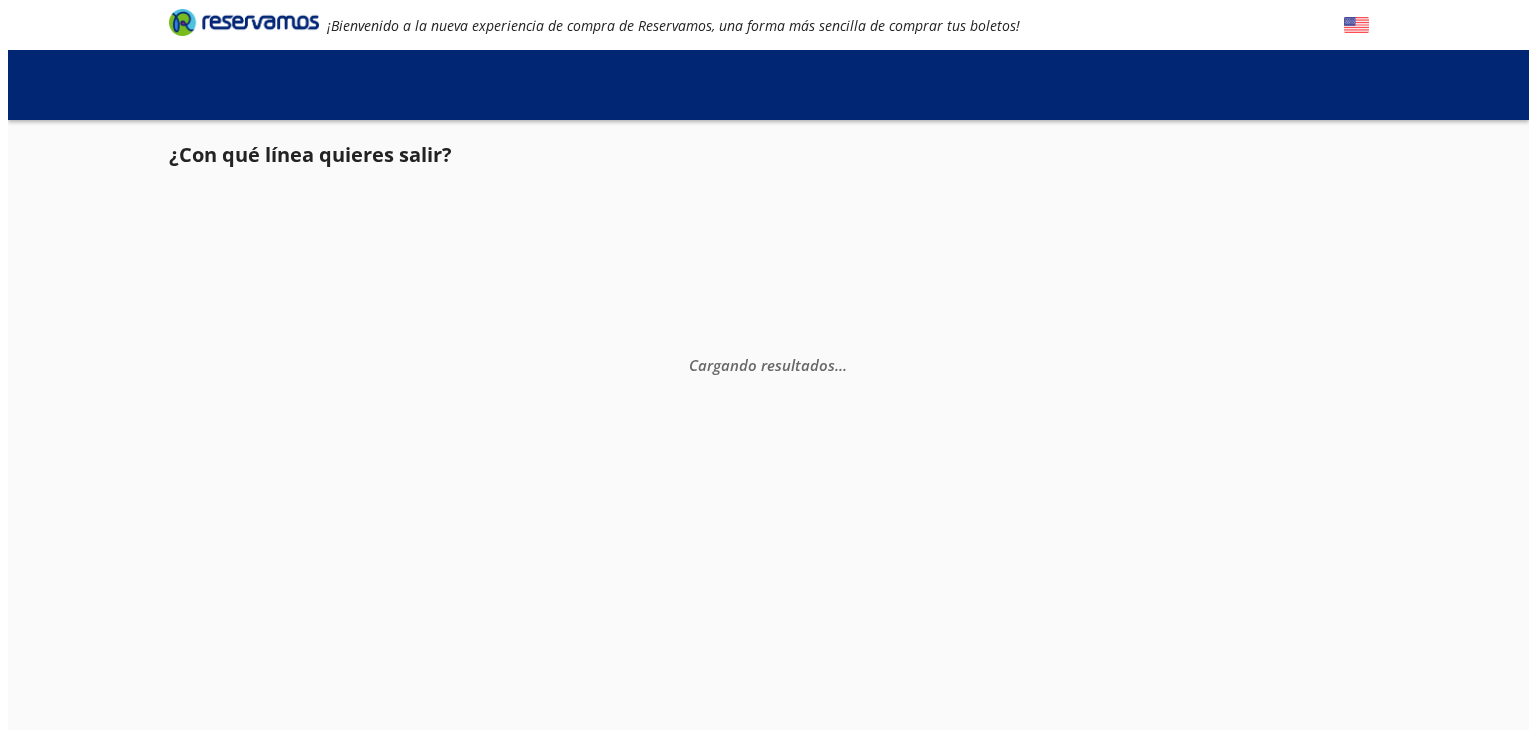 scroll, scrollTop: 0, scrollLeft: 0, axis: both 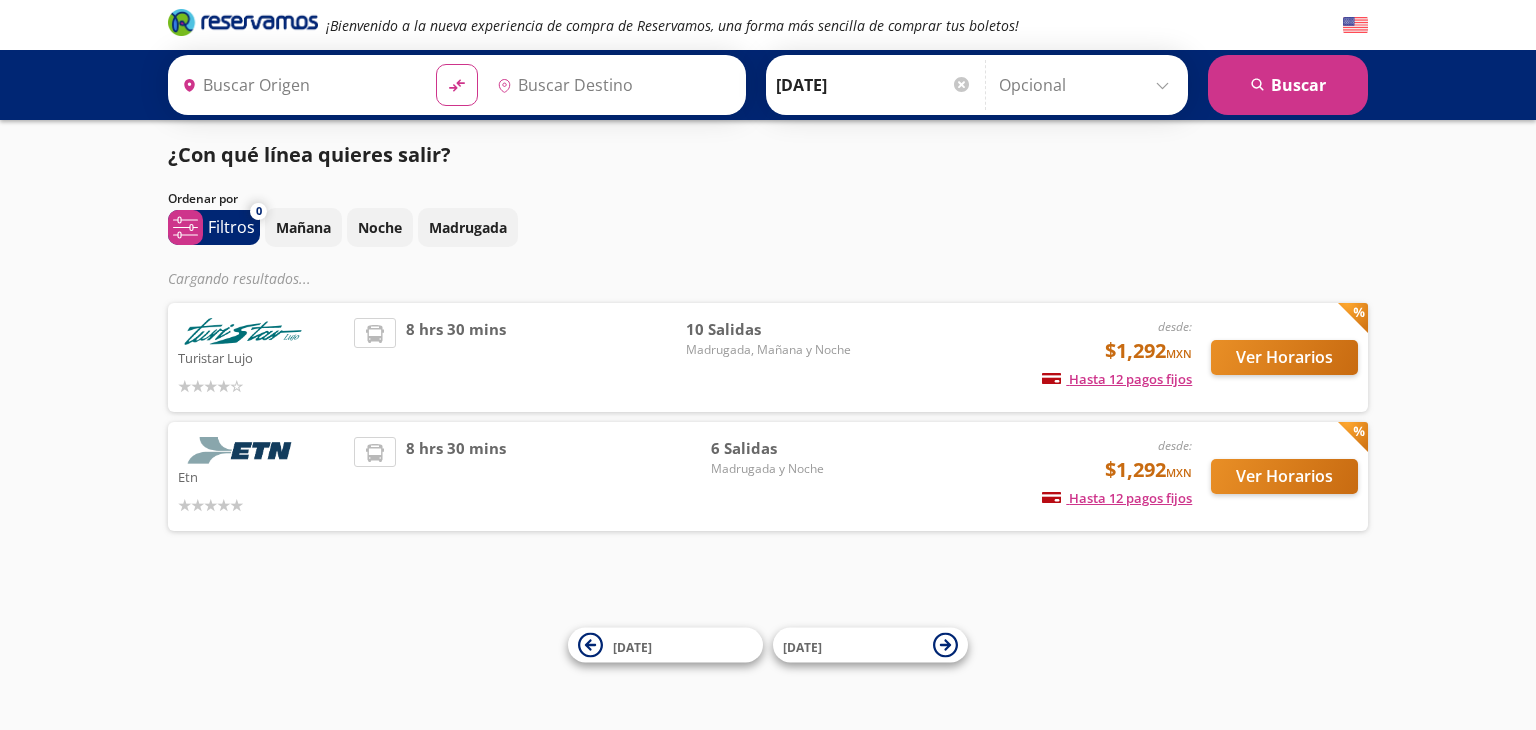 type on "[GEOGRAPHIC_DATA][PERSON_NAME], [GEOGRAPHIC_DATA][PERSON_NAME]" 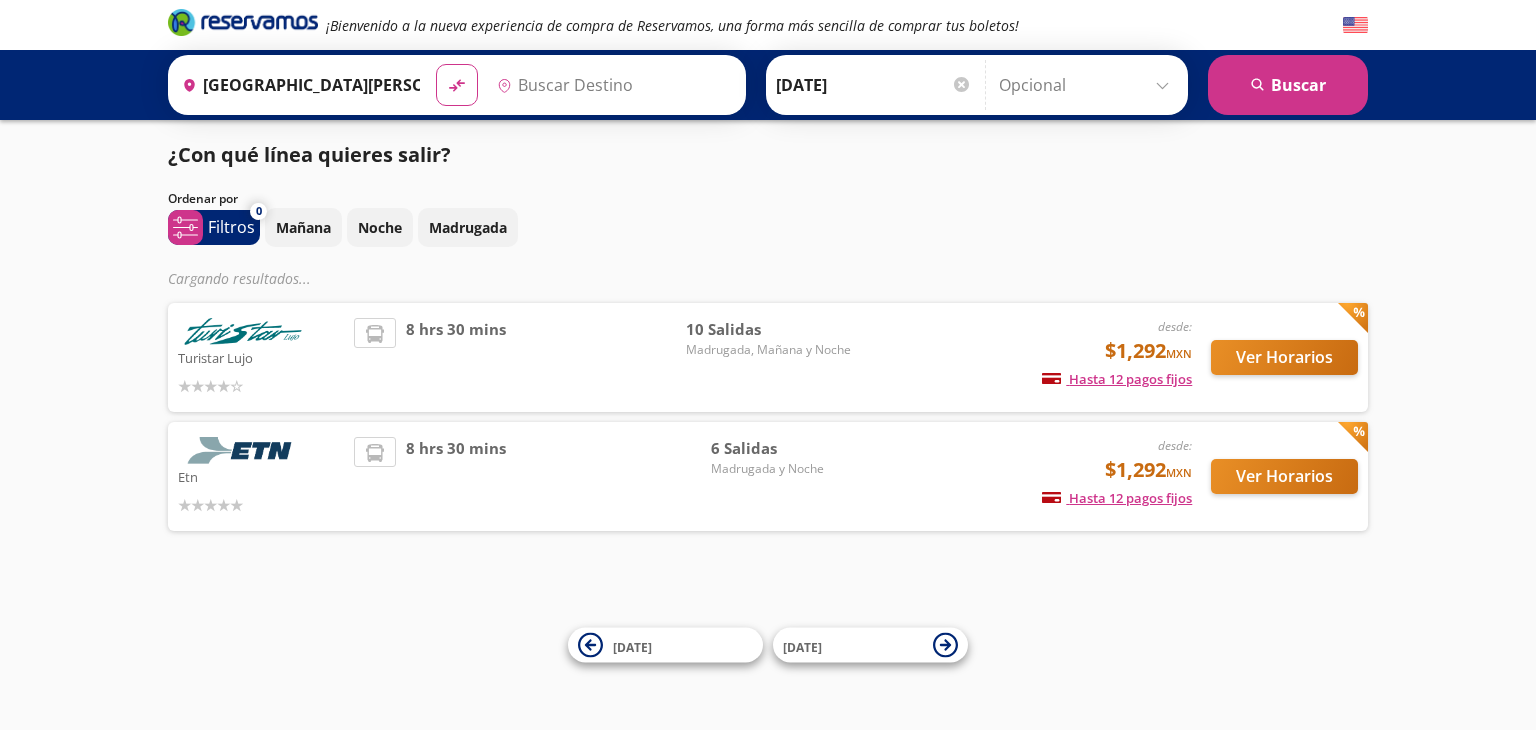 type on "Monterrey, Nuevo León" 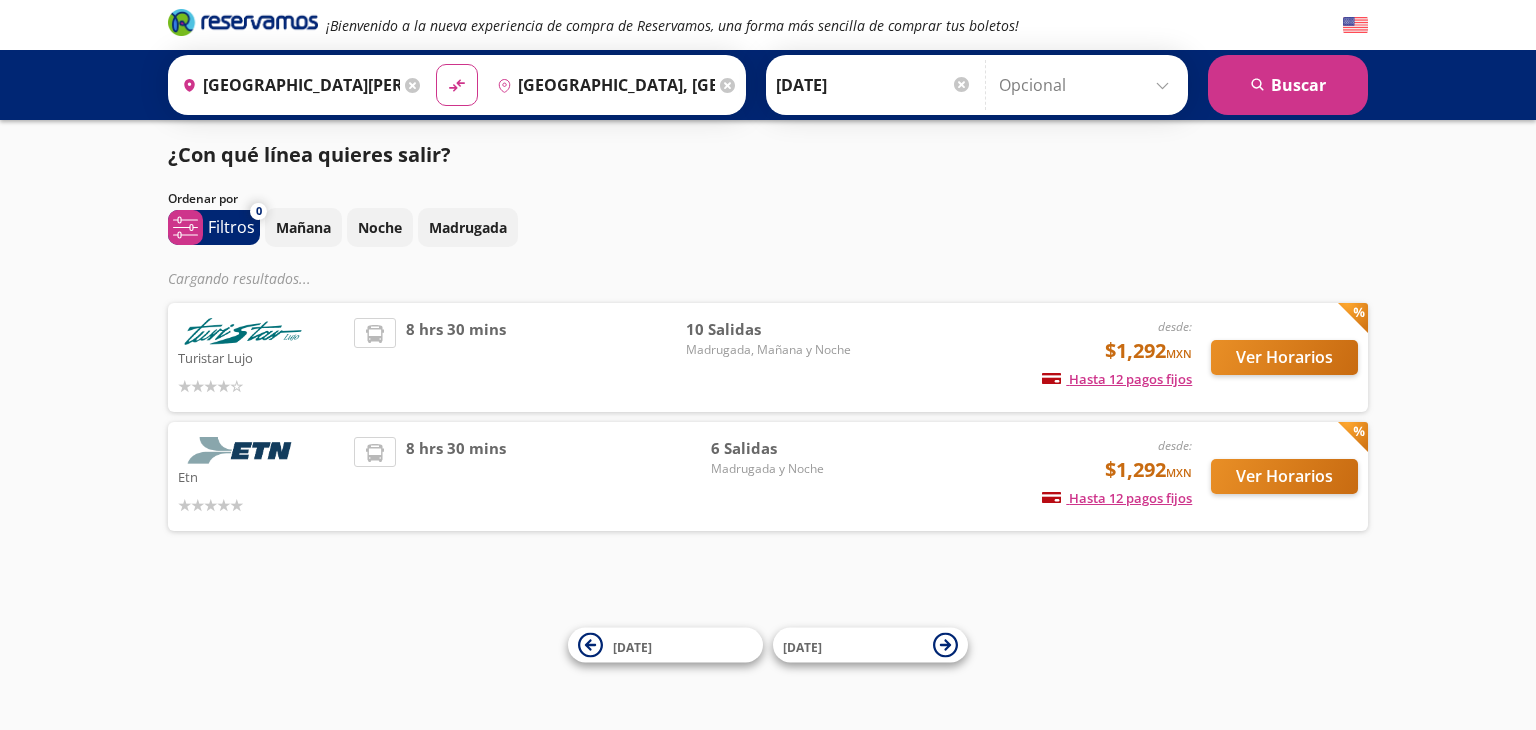 click on "¡Bienvenido a la nueva experiencia de compra de Reservamos, una forma más sencilla de comprar tus boletos! Origen
heroicons:map-pin-20-solid
San Luis Potosí, San Luis Potosí
Destino
pin-outline
Monterrey, Nuevo León
material-symbols:compare-arrows-rounded
Ida" at bounding box center (768, 365) 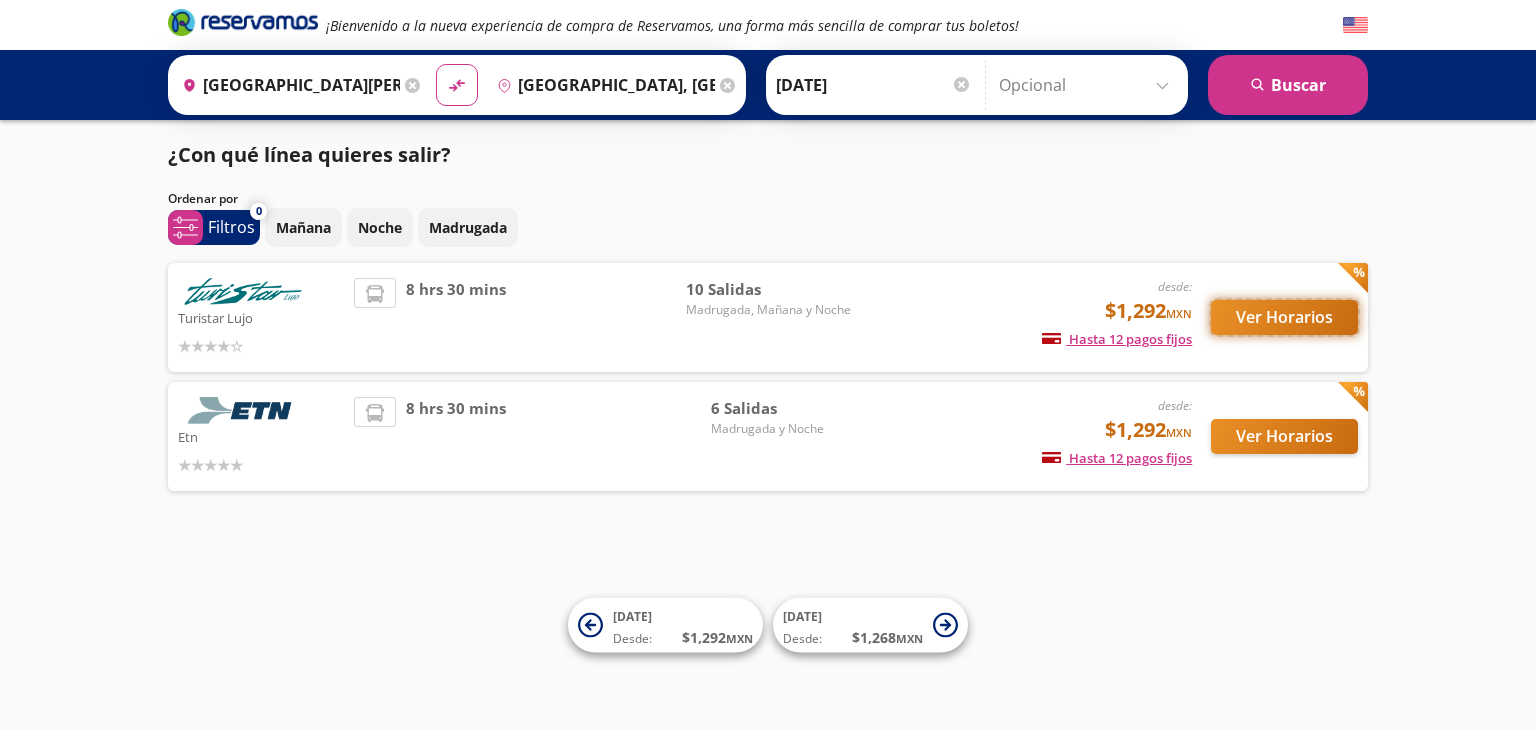 click on "Ver Horarios" at bounding box center [1284, 317] 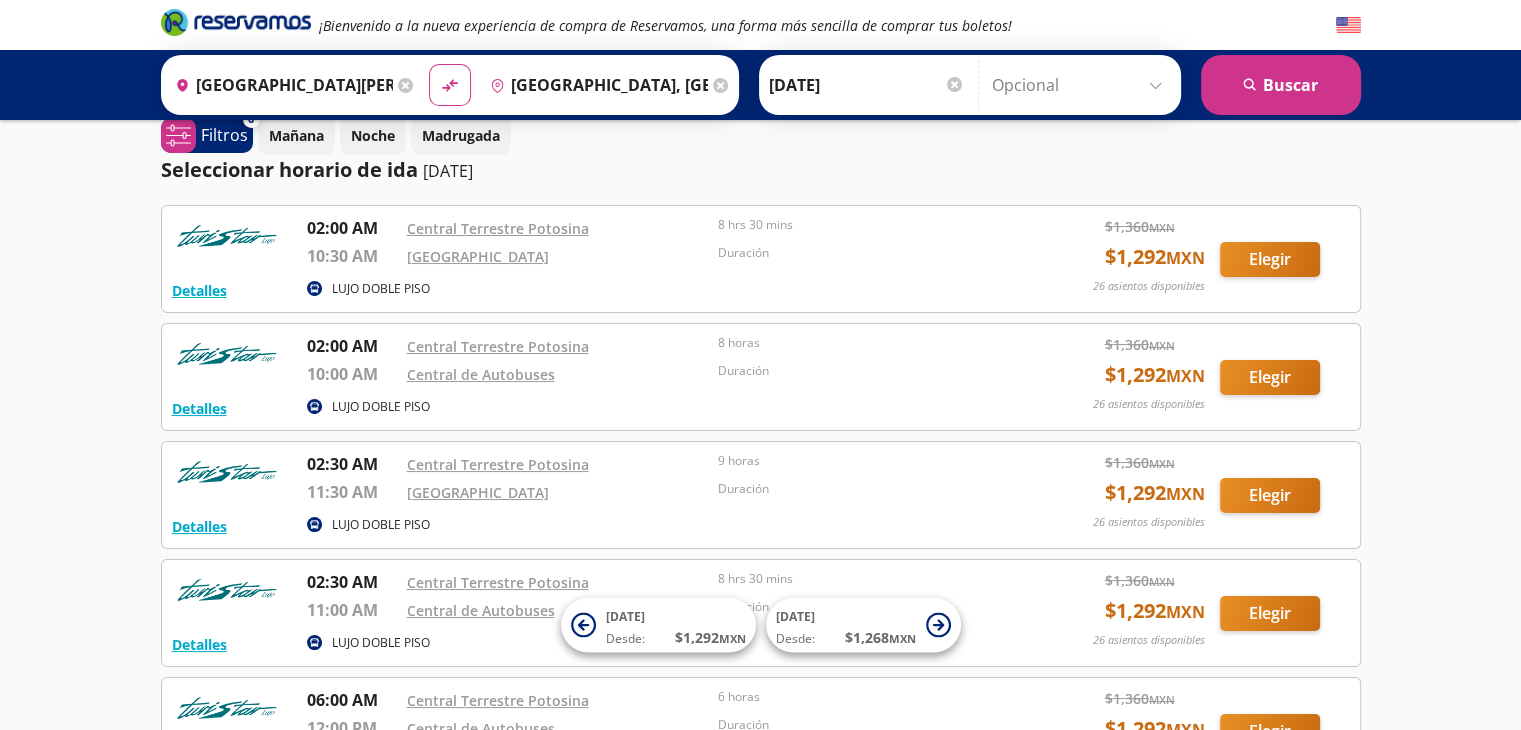 scroll, scrollTop: 0, scrollLeft: 0, axis: both 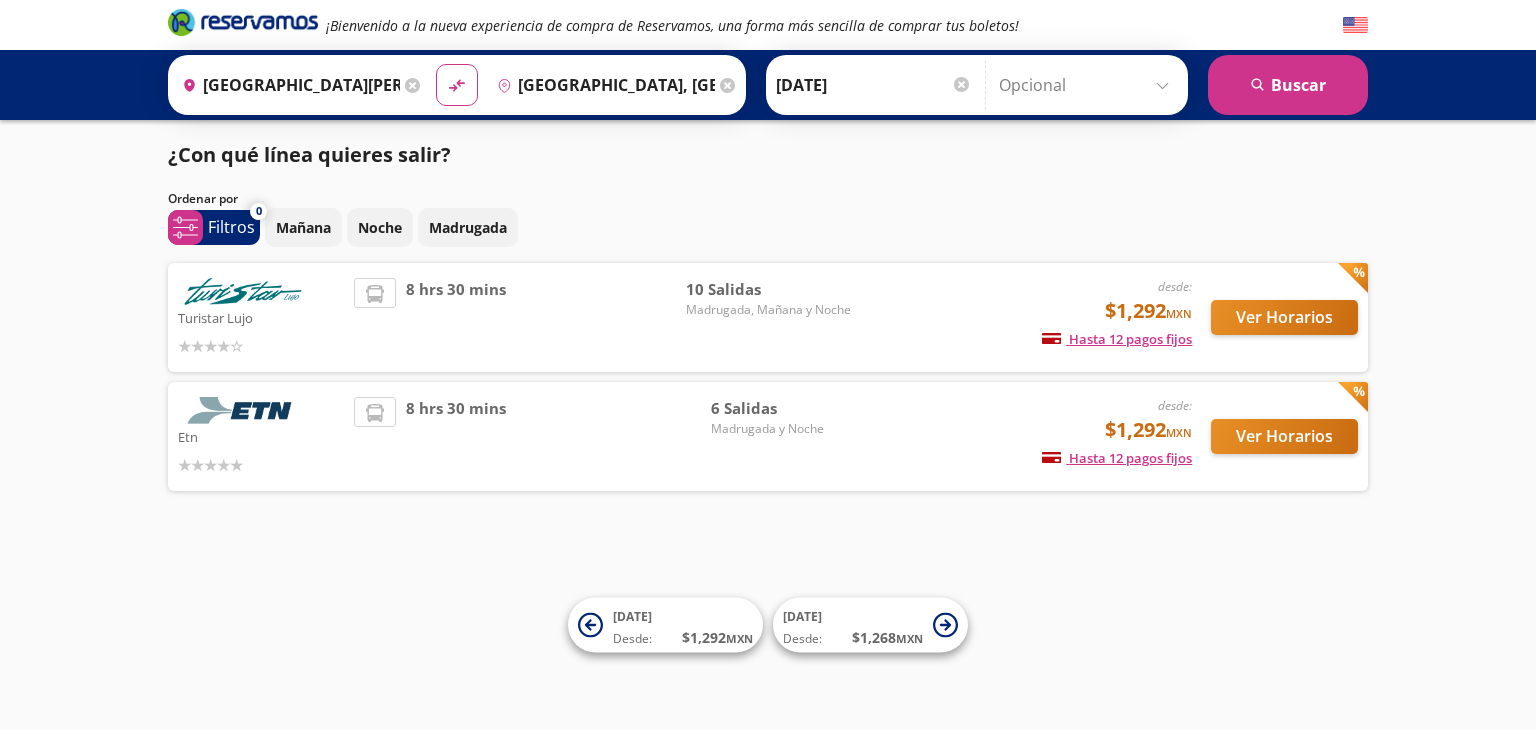 click on "¡Bienvenido a la nueva experiencia de compra de Reservamos, una forma más sencilla de comprar tus boletos! Origen
heroicons:map-pin-20-solid
San Luis Potosí, San Luis Potosí
Destino
pin-outline
Monterrey, Nuevo León
material-symbols:compare-arrows-rounded
Ida" at bounding box center [768, 365] 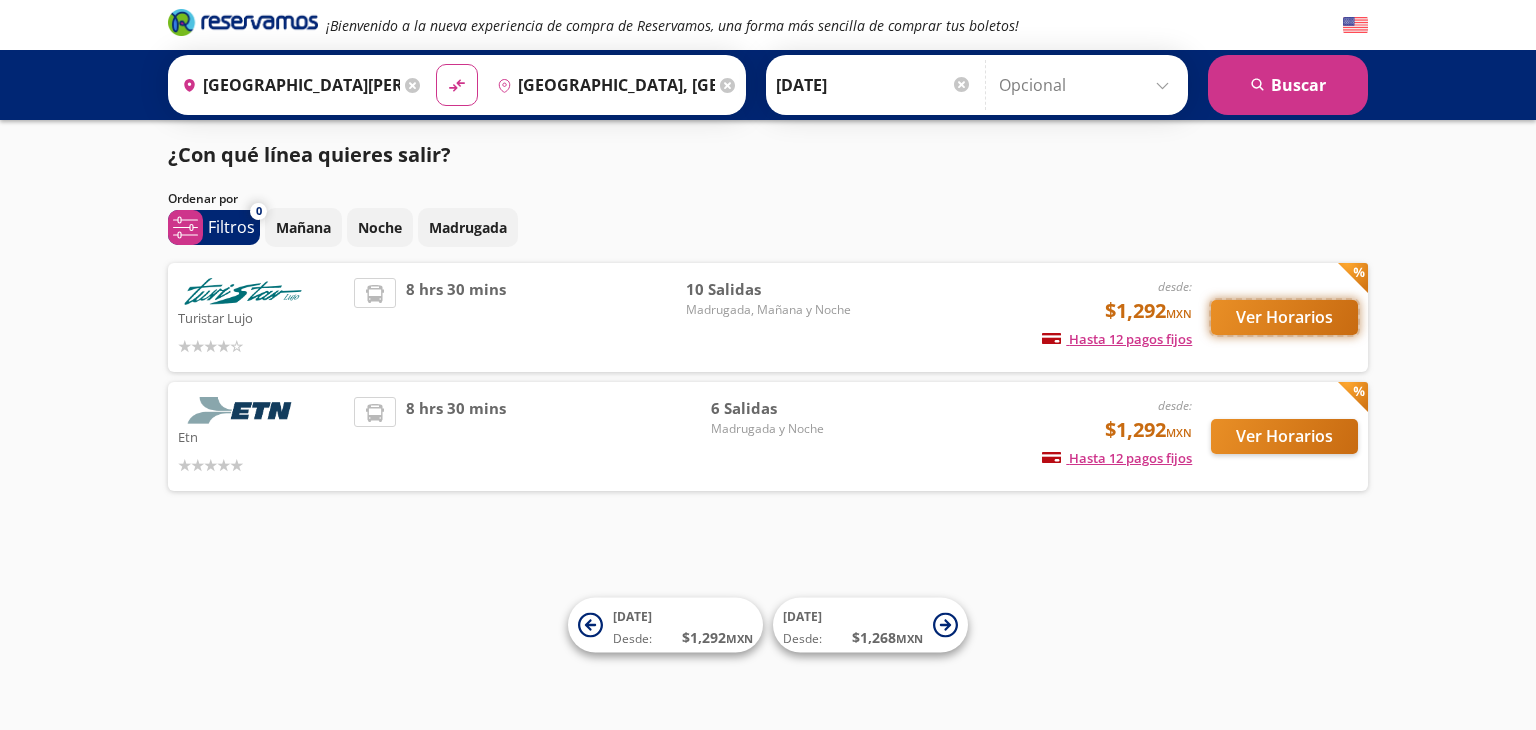 click on "Ver Horarios" at bounding box center [1284, 317] 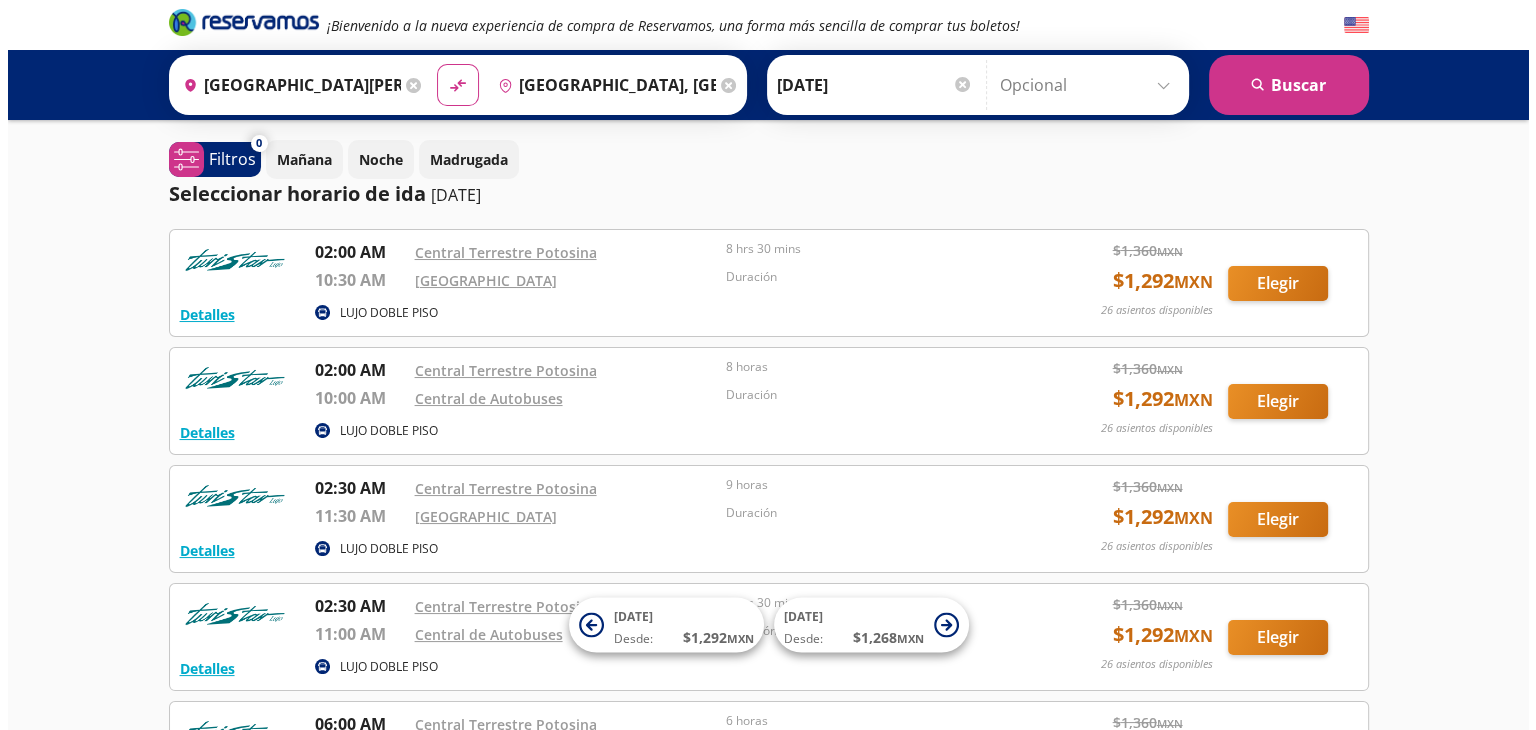 scroll, scrollTop: 40, scrollLeft: 0, axis: vertical 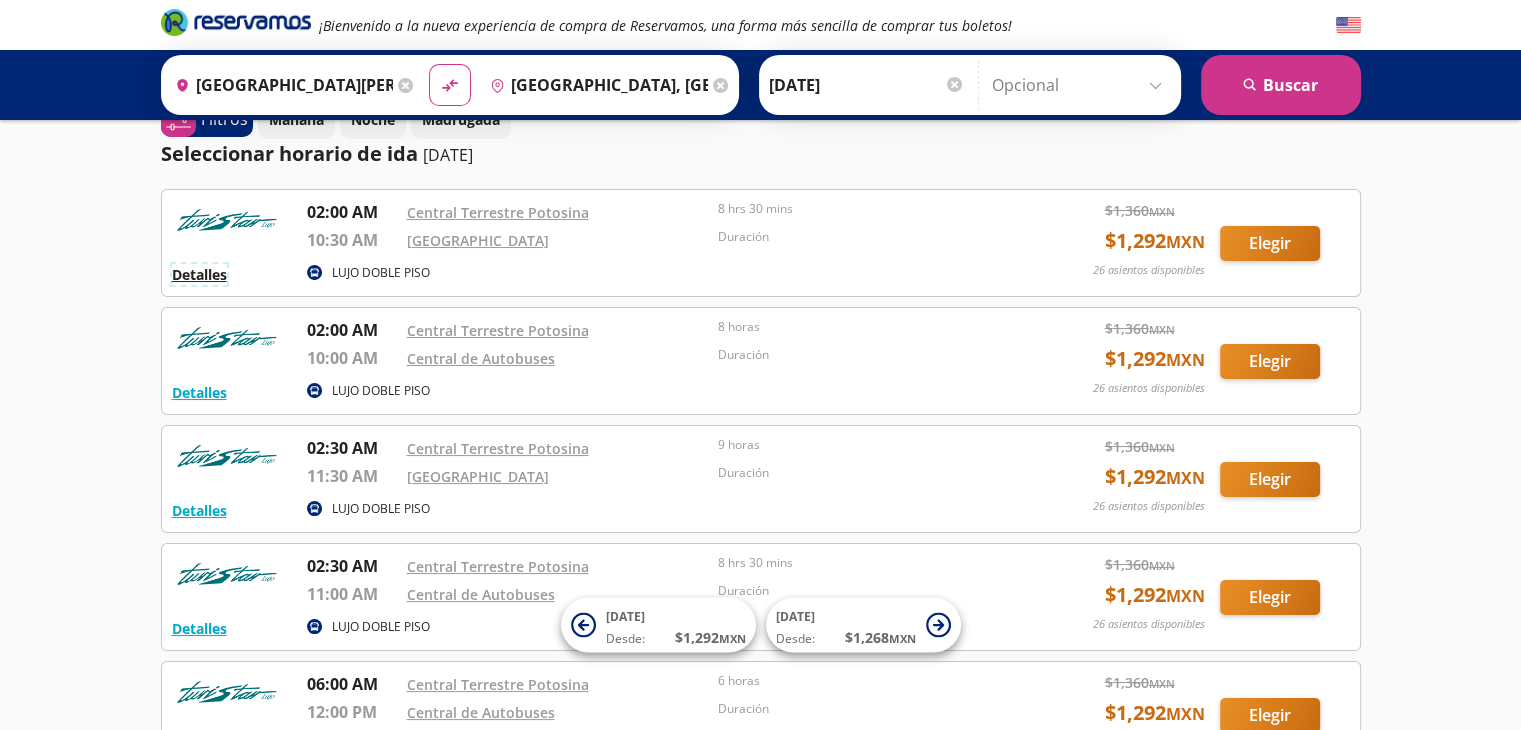 click on "Detalles" at bounding box center [199, 274] 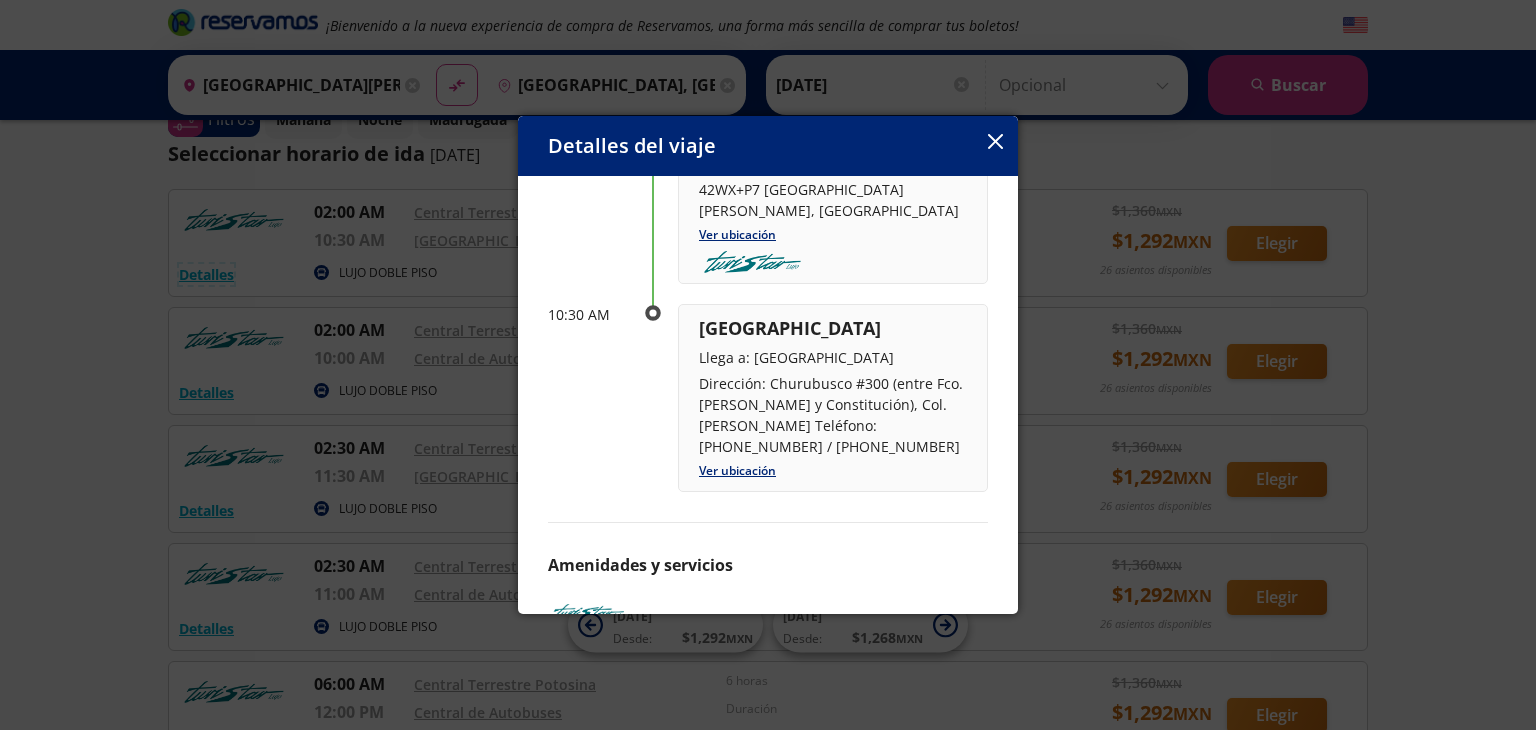 scroll, scrollTop: 244, scrollLeft: 0, axis: vertical 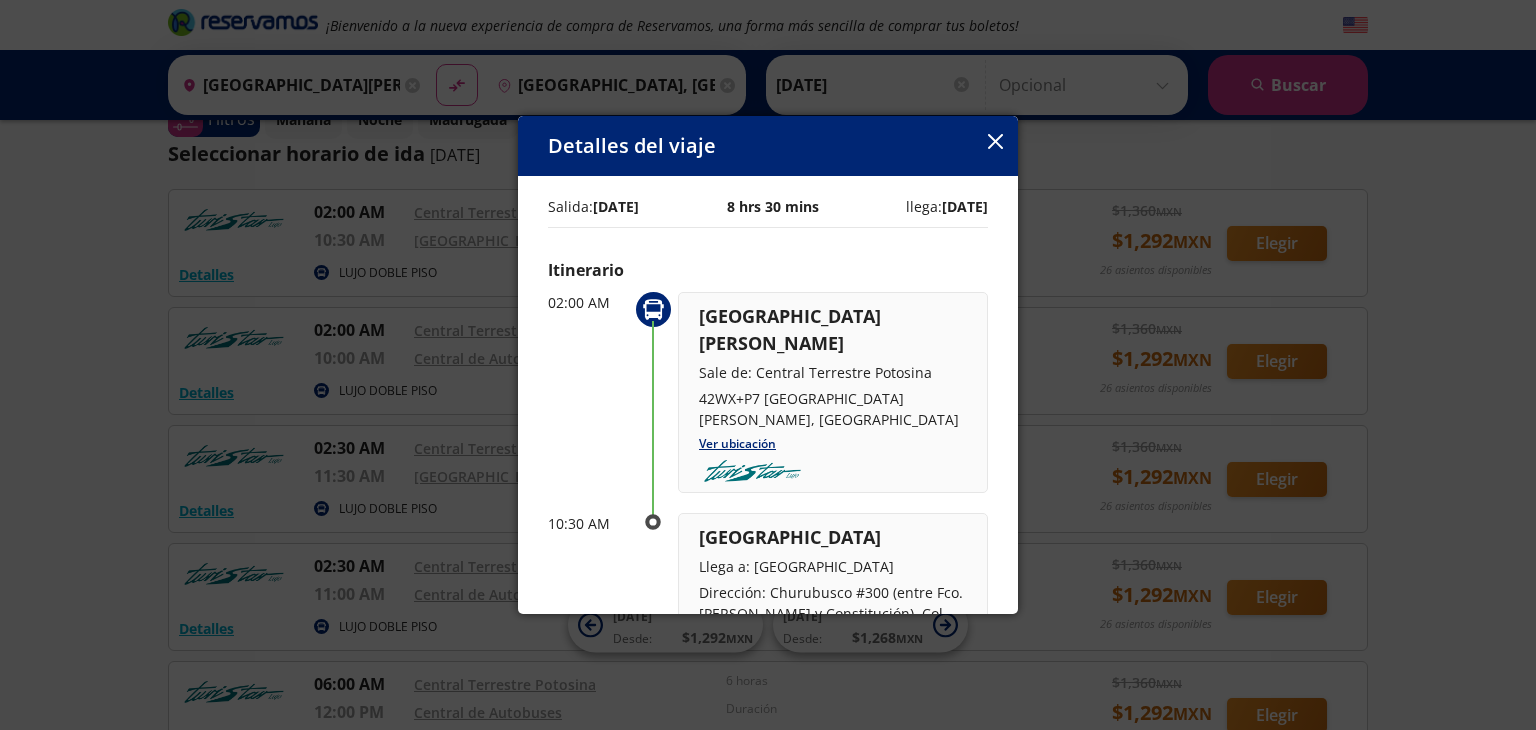 click 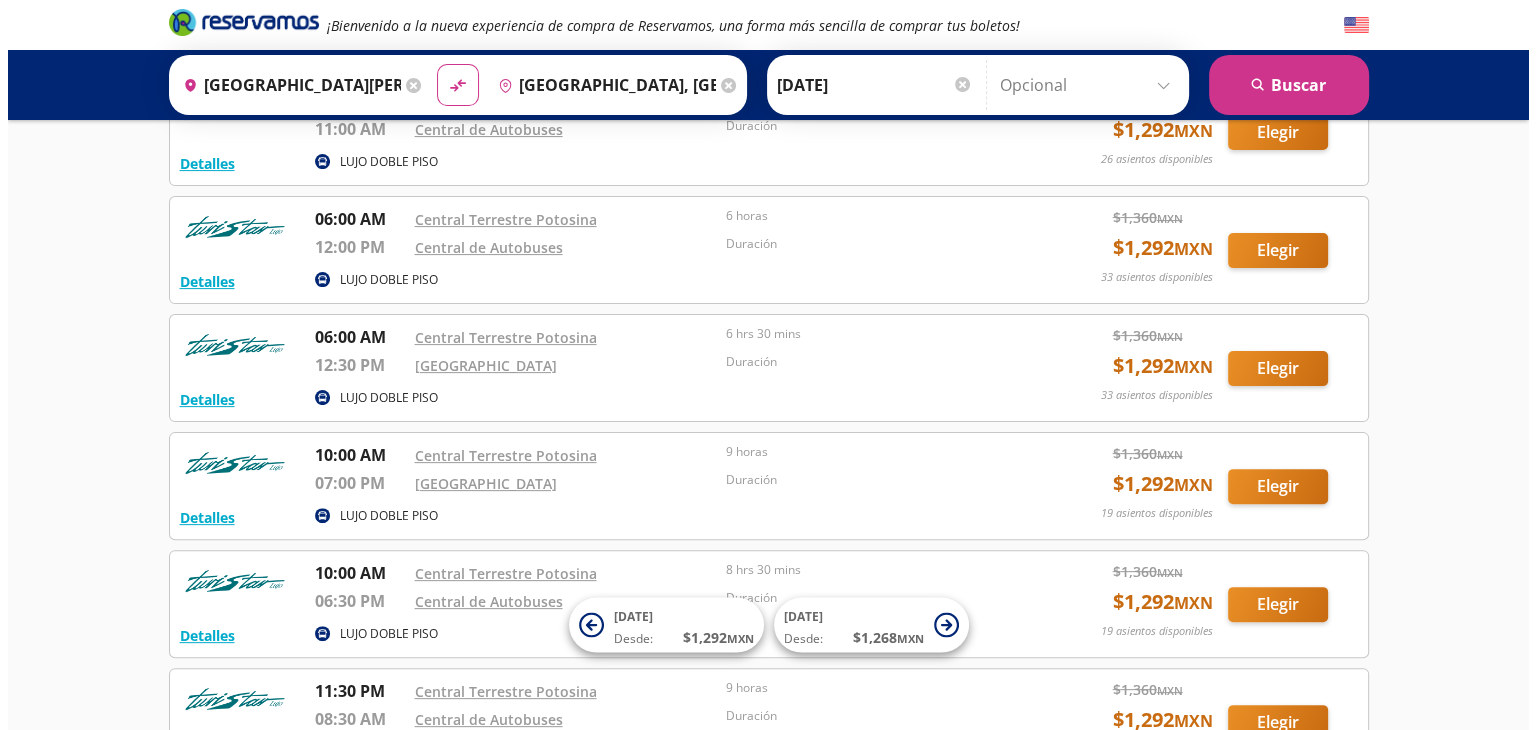 scroll, scrollTop: 520, scrollLeft: 0, axis: vertical 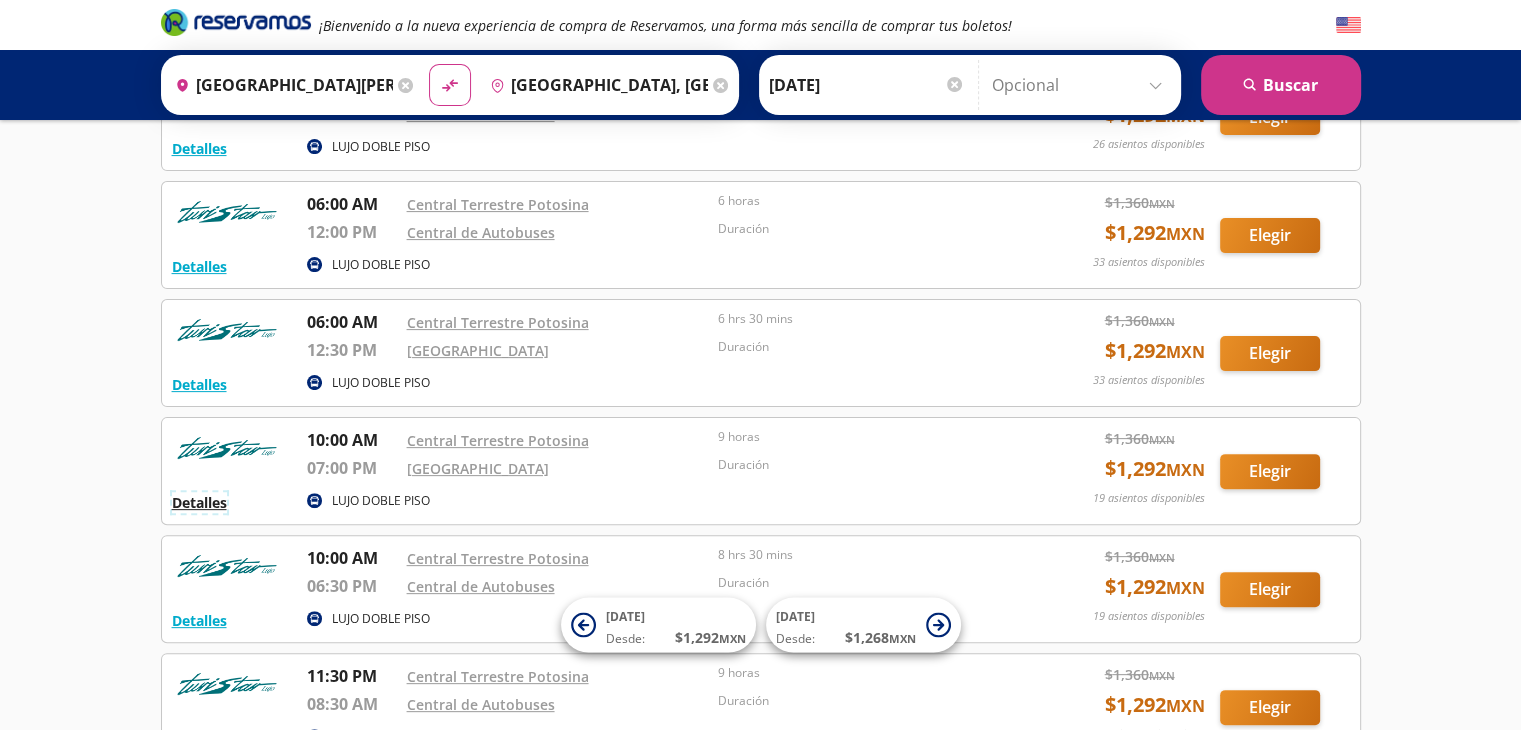 click on "Detalles" at bounding box center (199, 502) 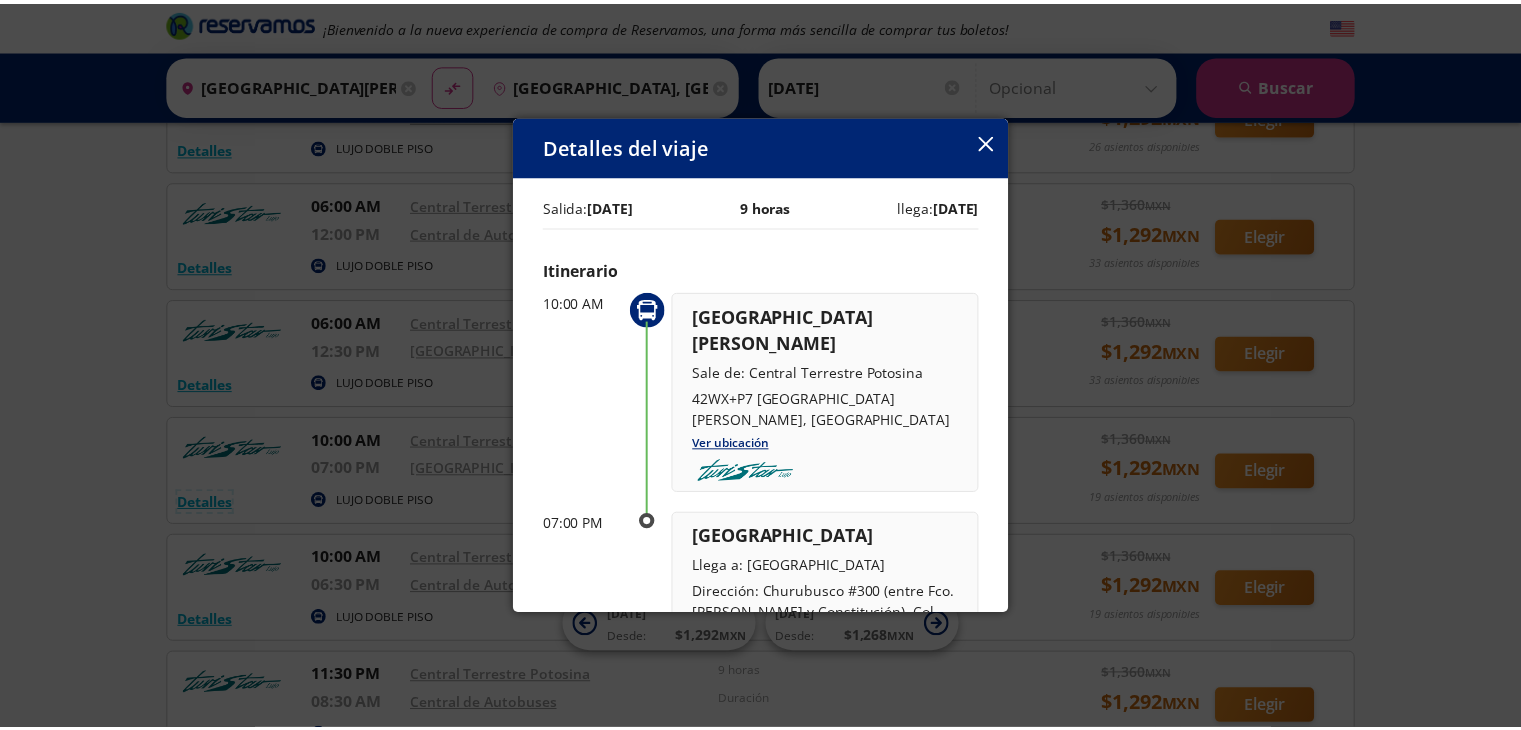 scroll, scrollTop: 244, scrollLeft: 0, axis: vertical 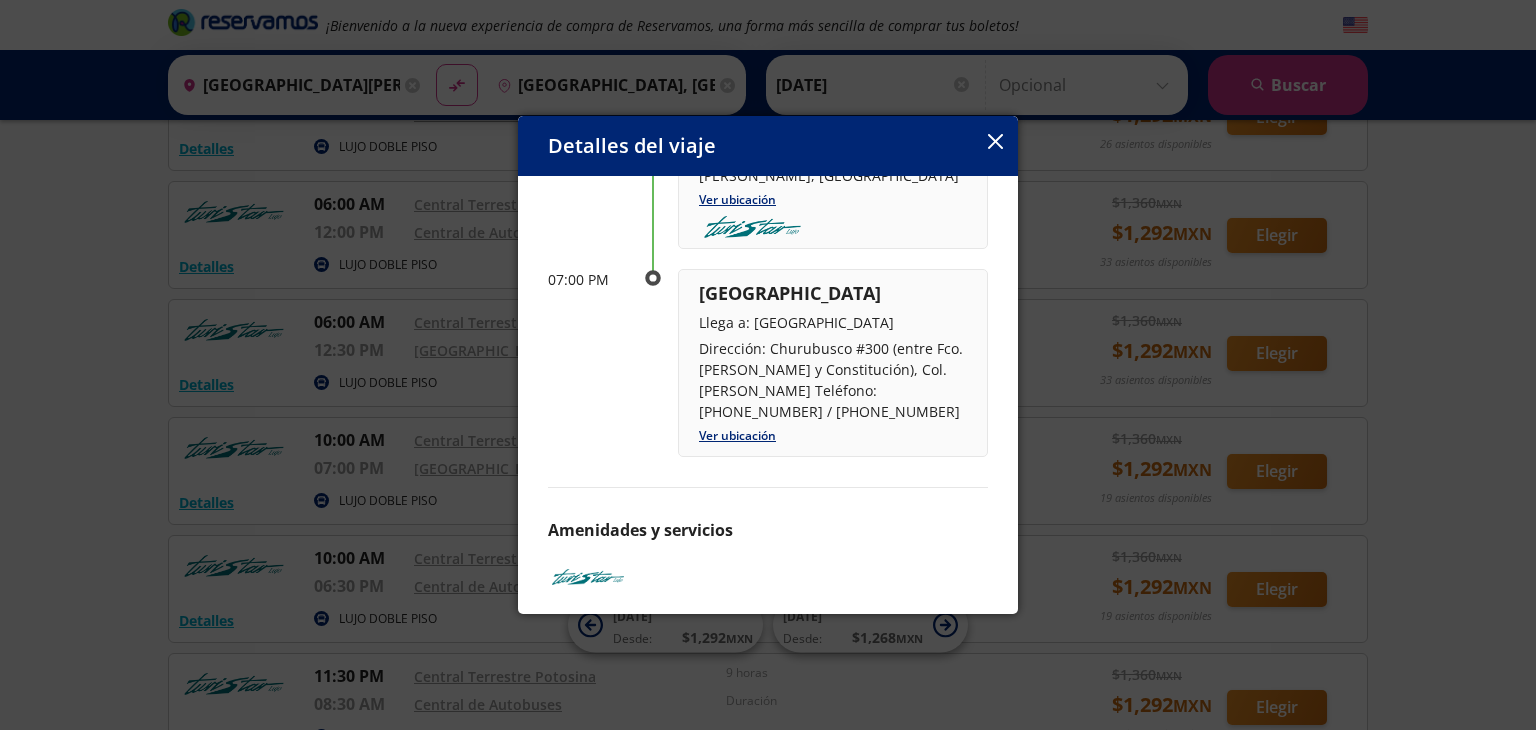 click 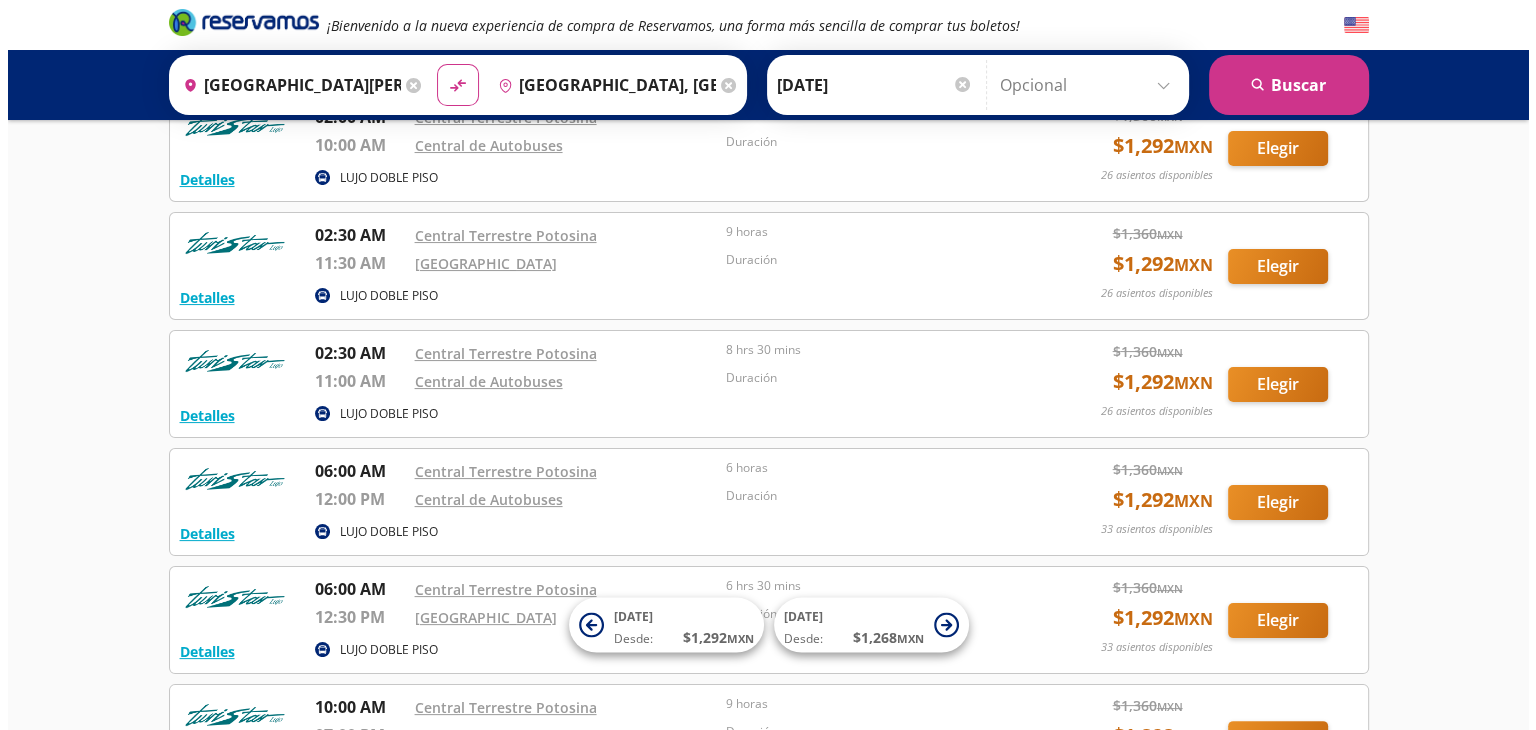 scroll, scrollTop: 240, scrollLeft: 0, axis: vertical 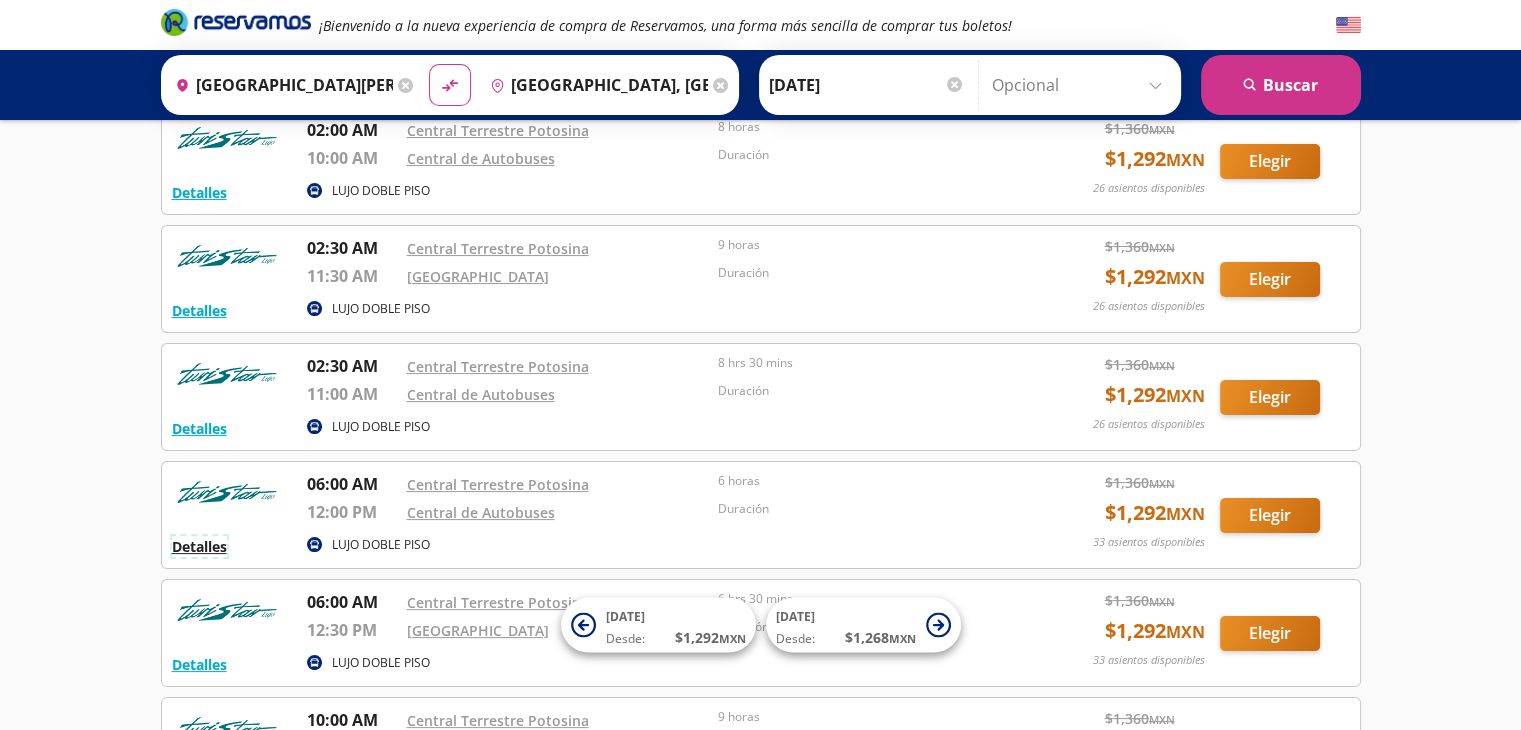 click on "Detalles" at bounding box center (199, 546) 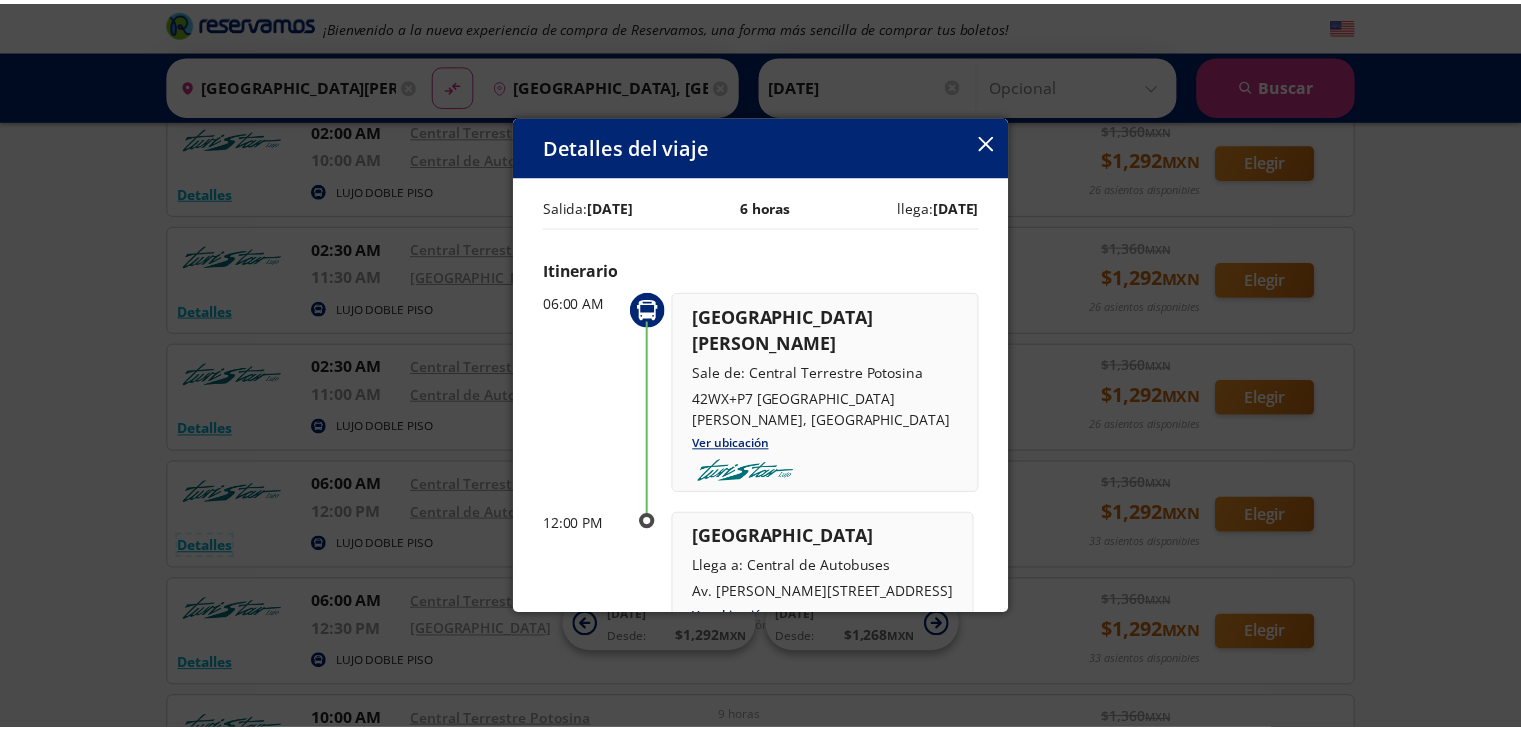 scroll, scrollTop: 202, scrollLeft: 0, axis: vertical 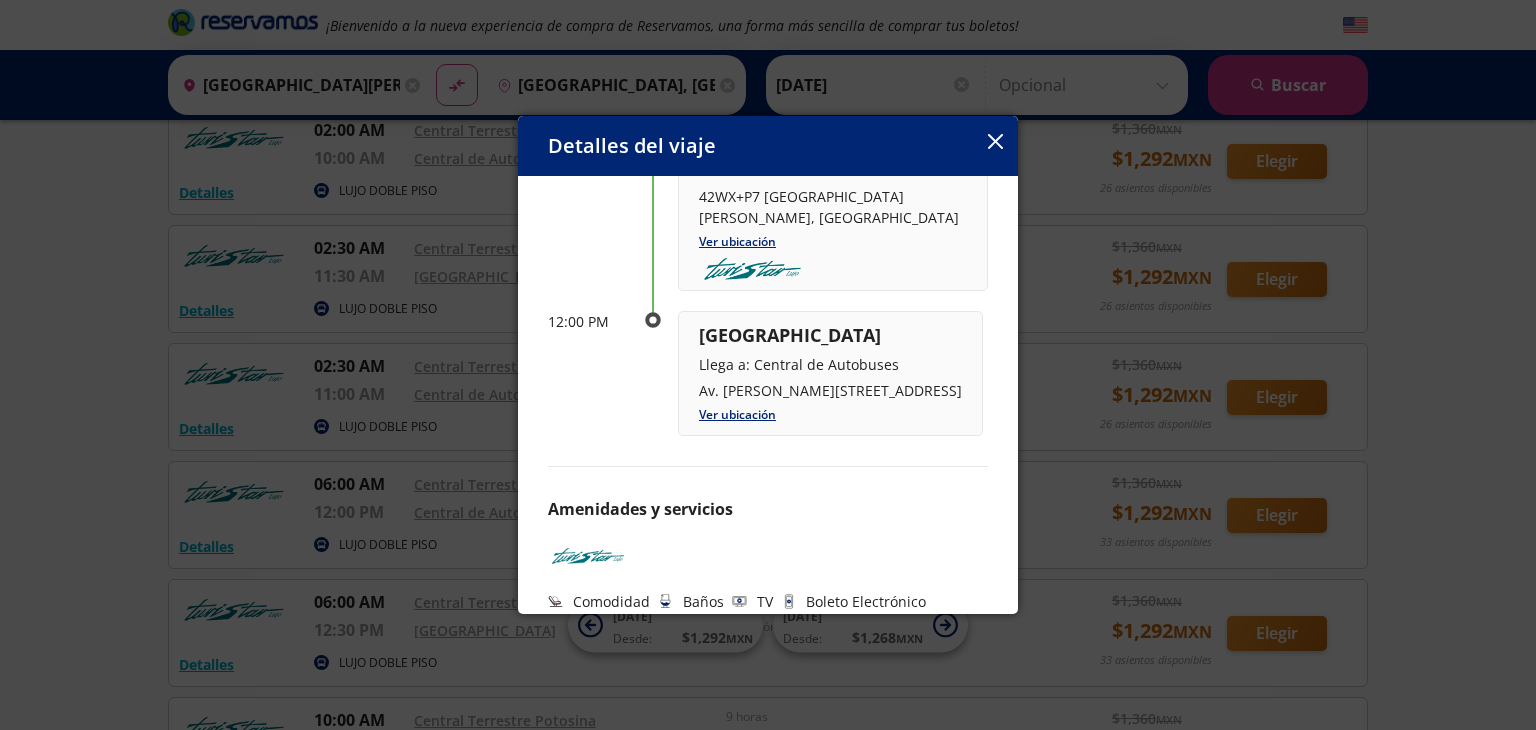 click 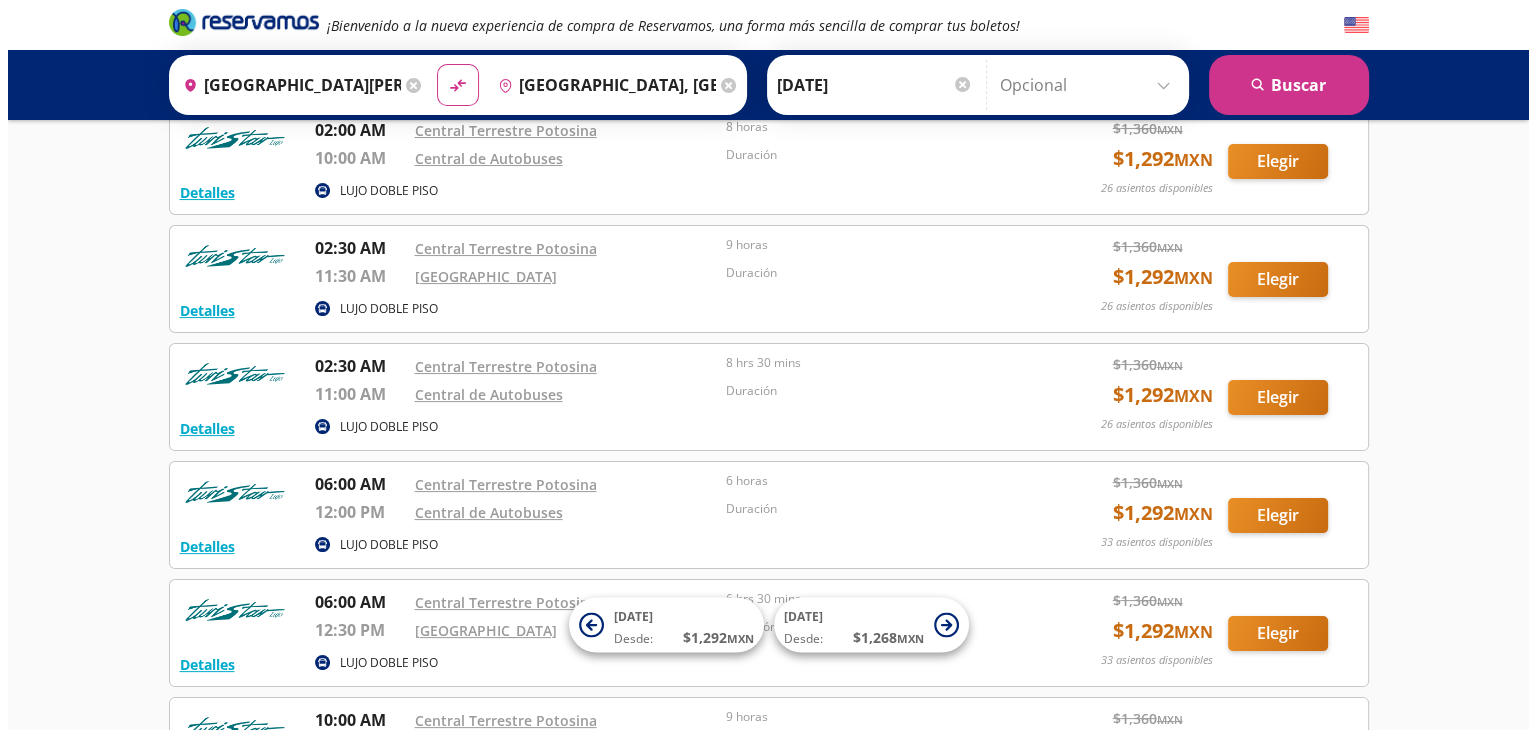 scroll, scrollTop: 0, scrollLeft: 0, axis: both 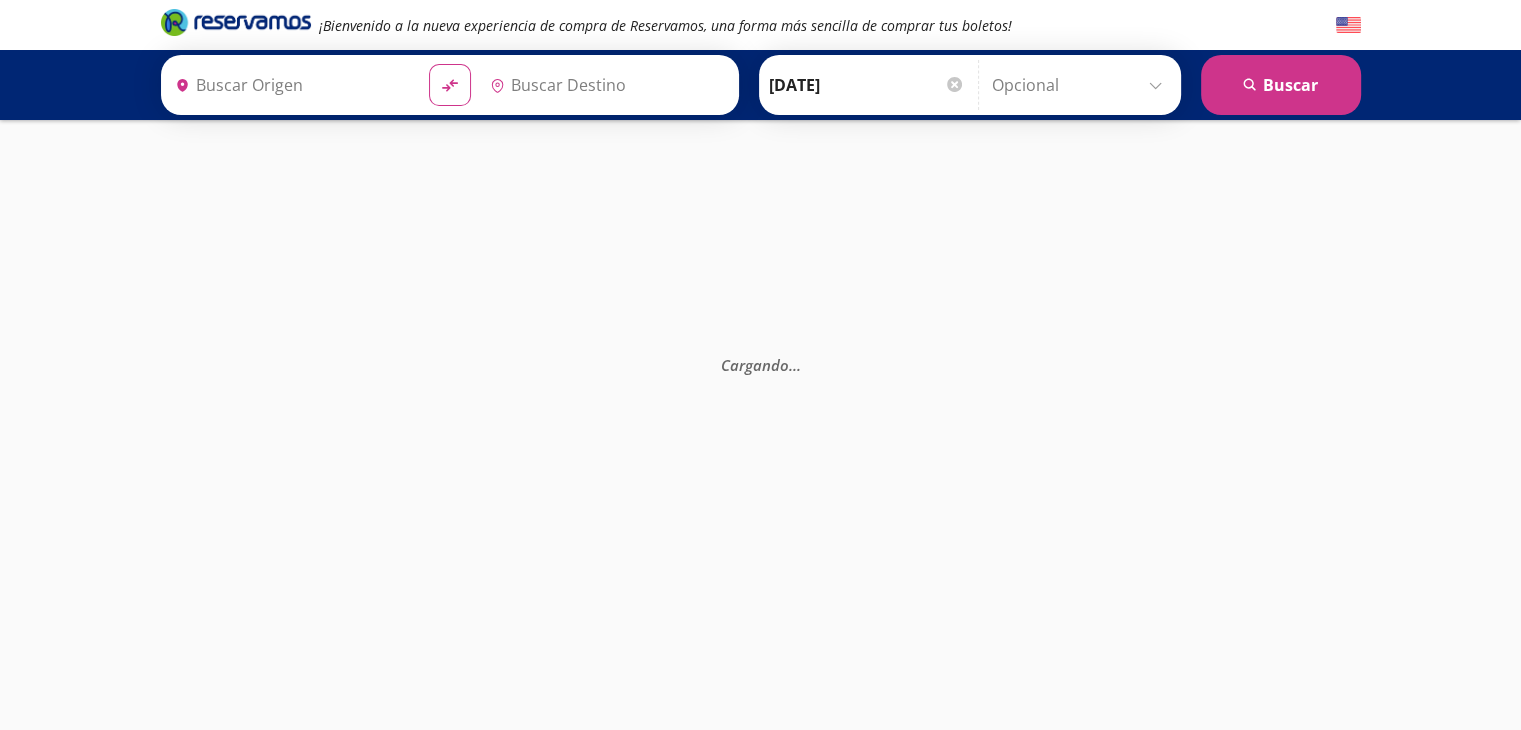 type on "[GEOGRAPHIC_DATA][PERSON_NAME], [GEOGRAPHIC_DATA][PERSON_NAME]" 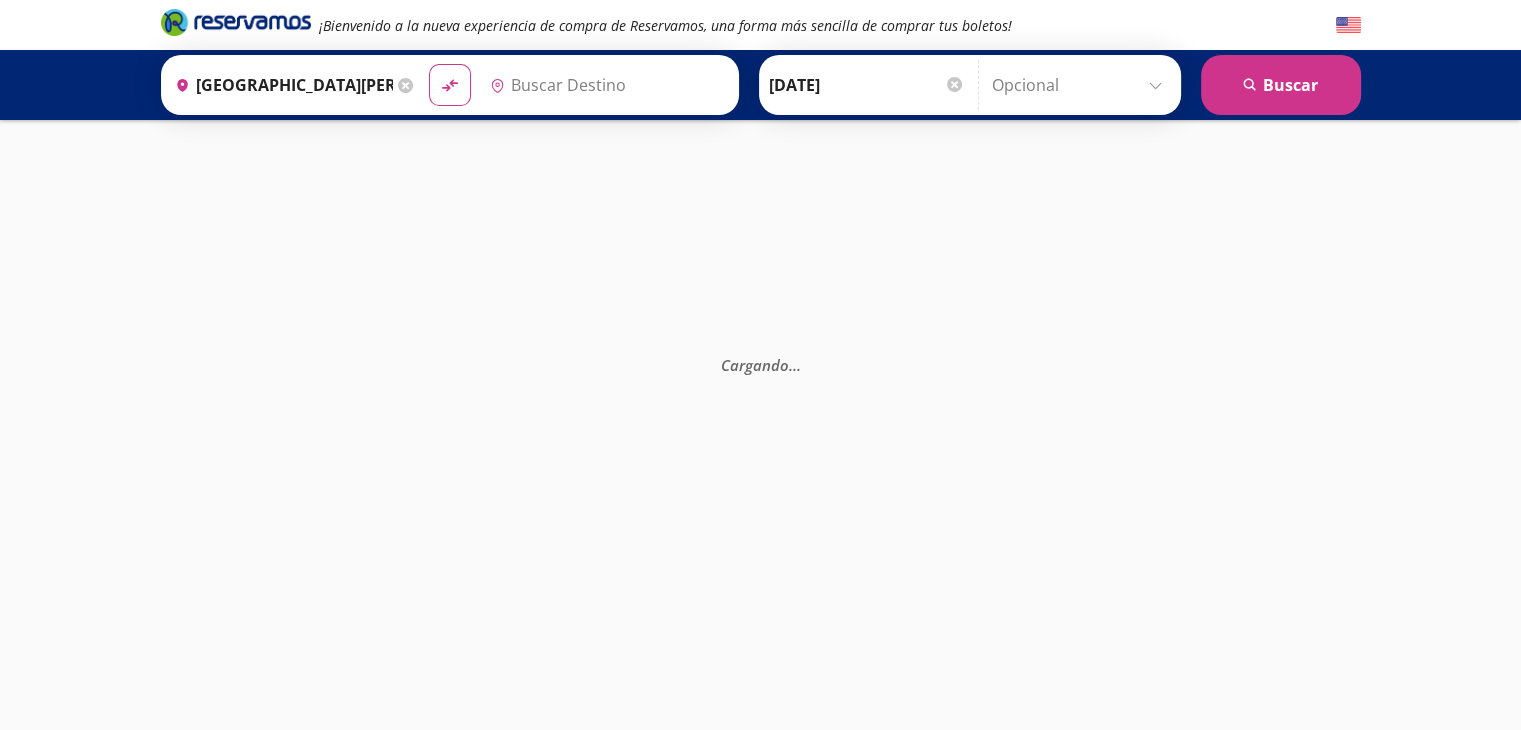 type on "Monterrey, Nuevo León" 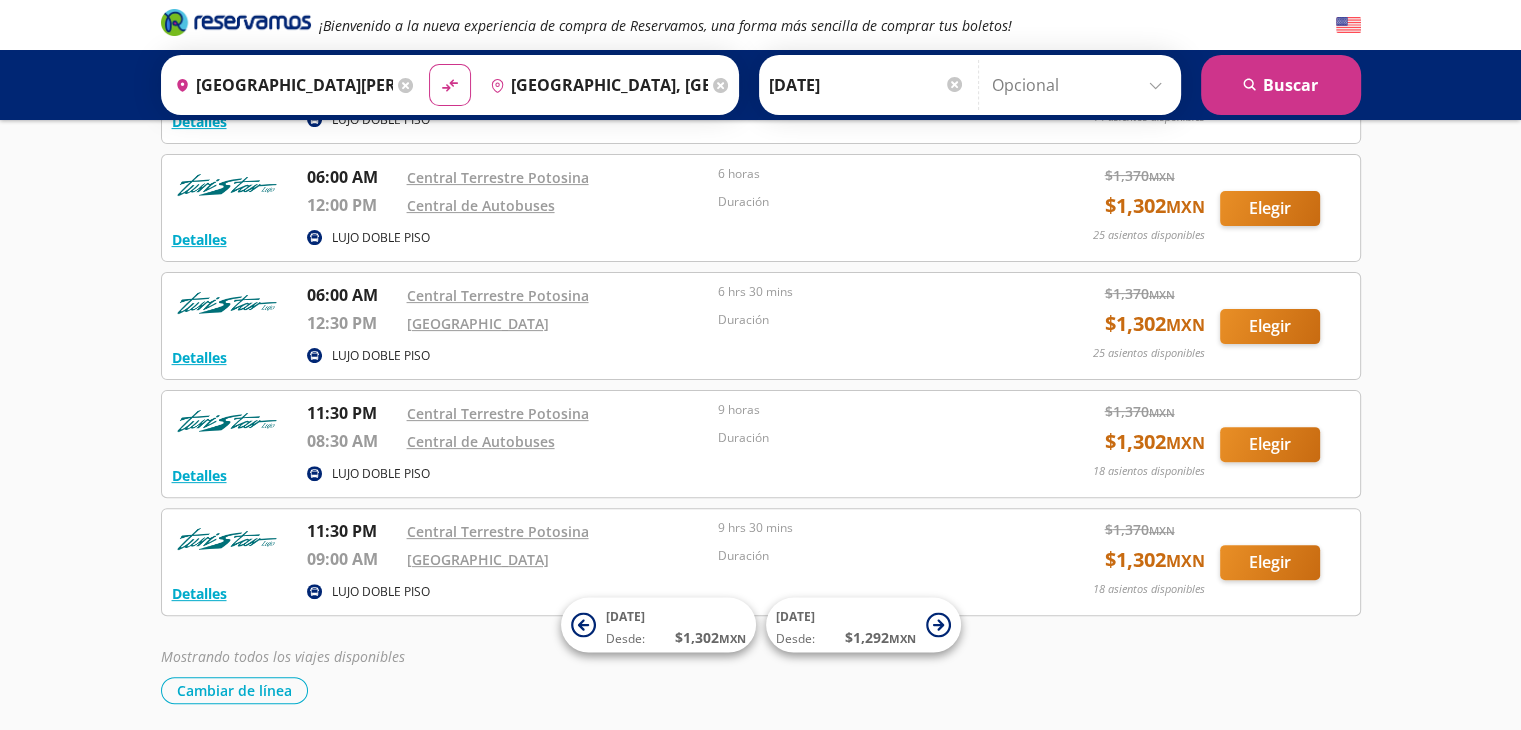 scroll, scrollTop: 617, scrollLeft: 0, axis: vertical 